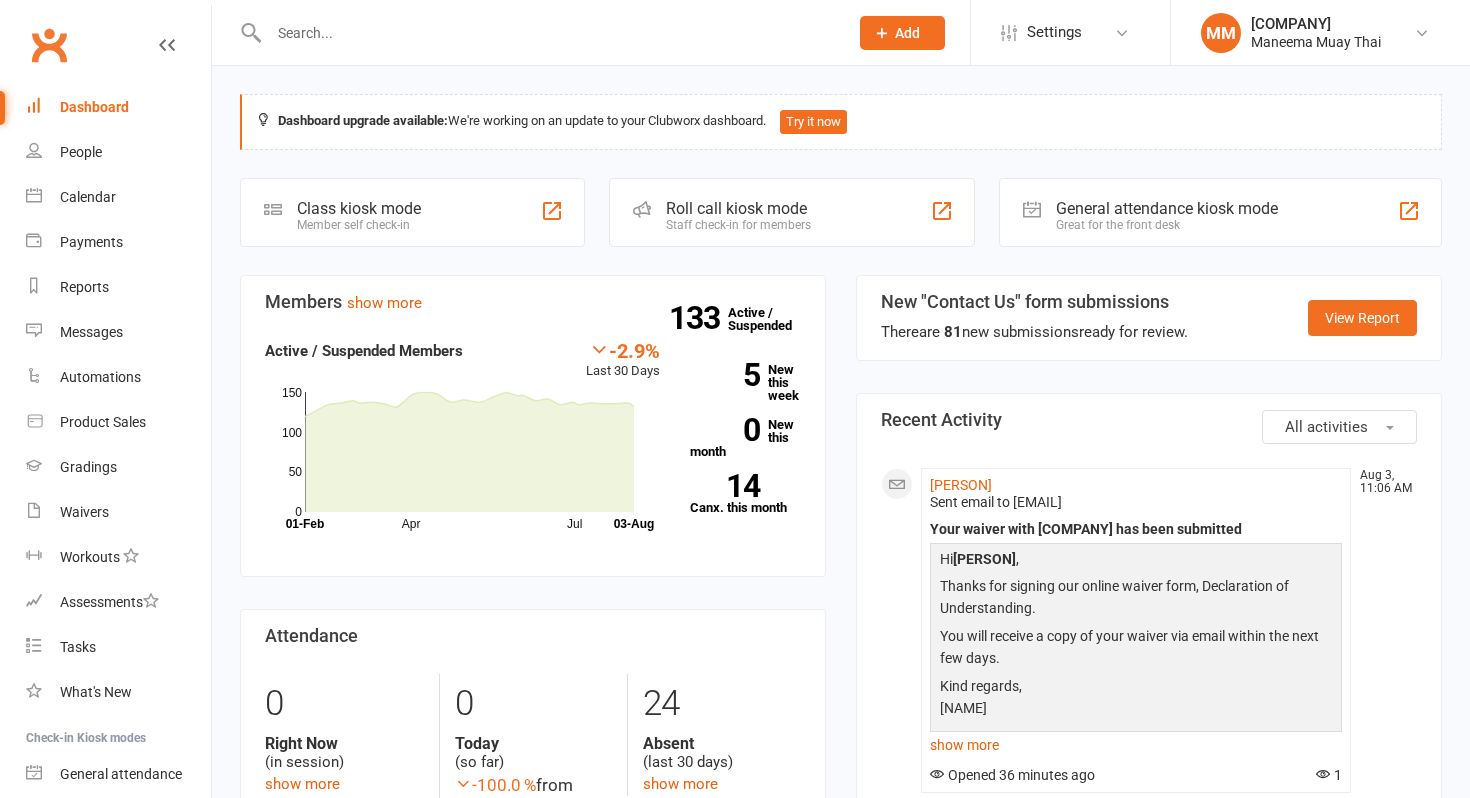 scroll, scrollTop: 0, scrollLeft: 0, axis: both 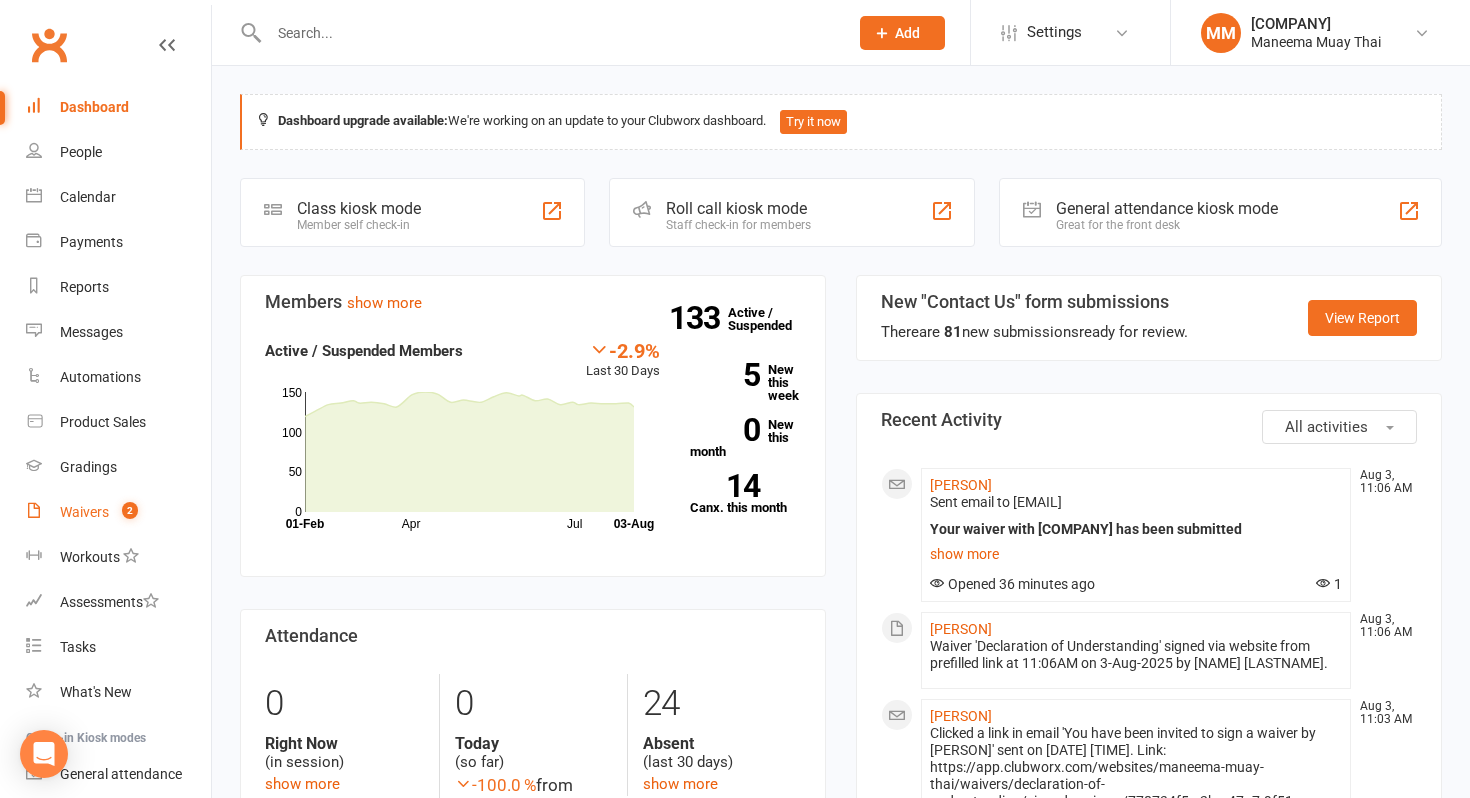 click on "Waivers" at bounding box center (84, 512) 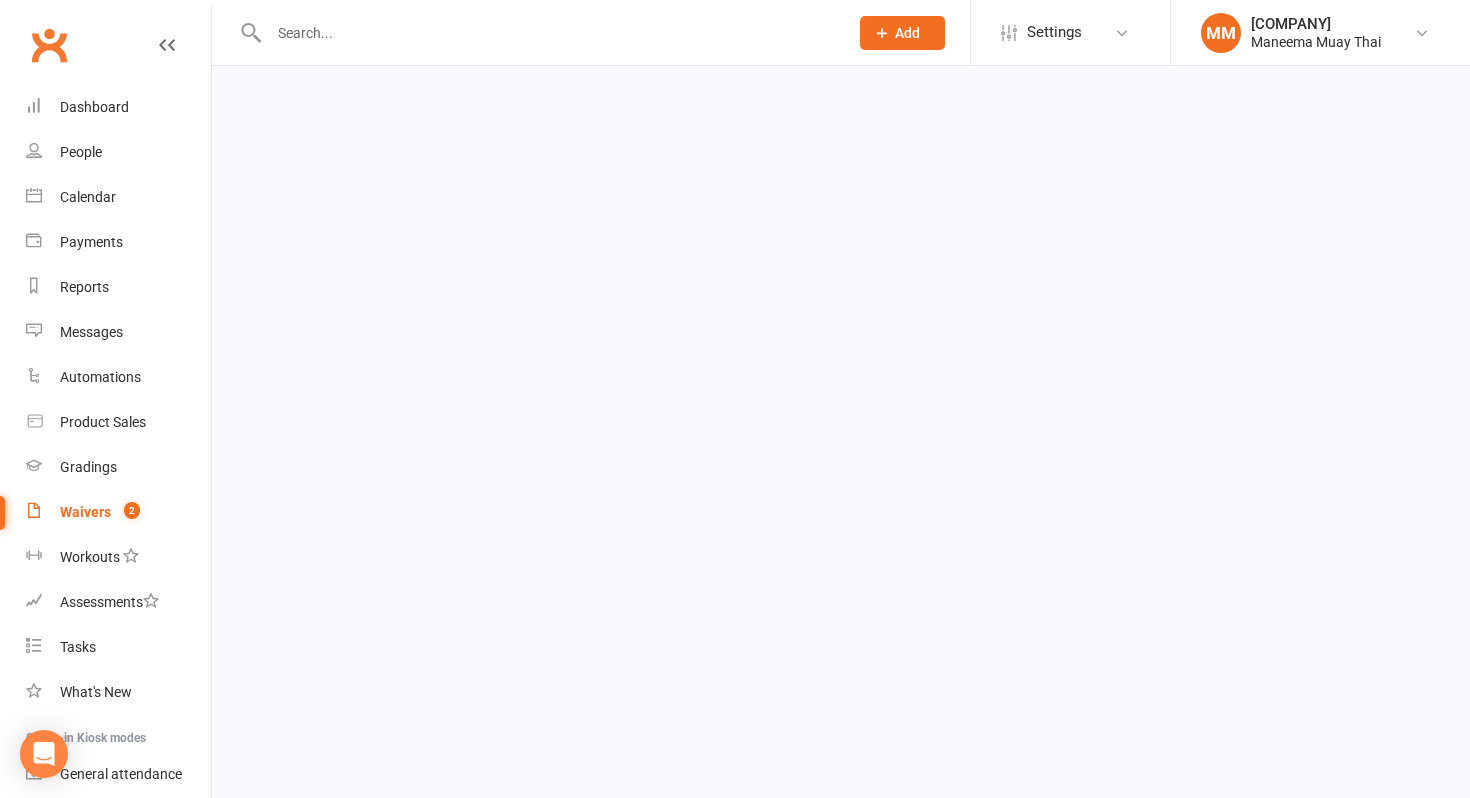 scroll, scrollTop: 0, scrollLeft: 0, axis: both 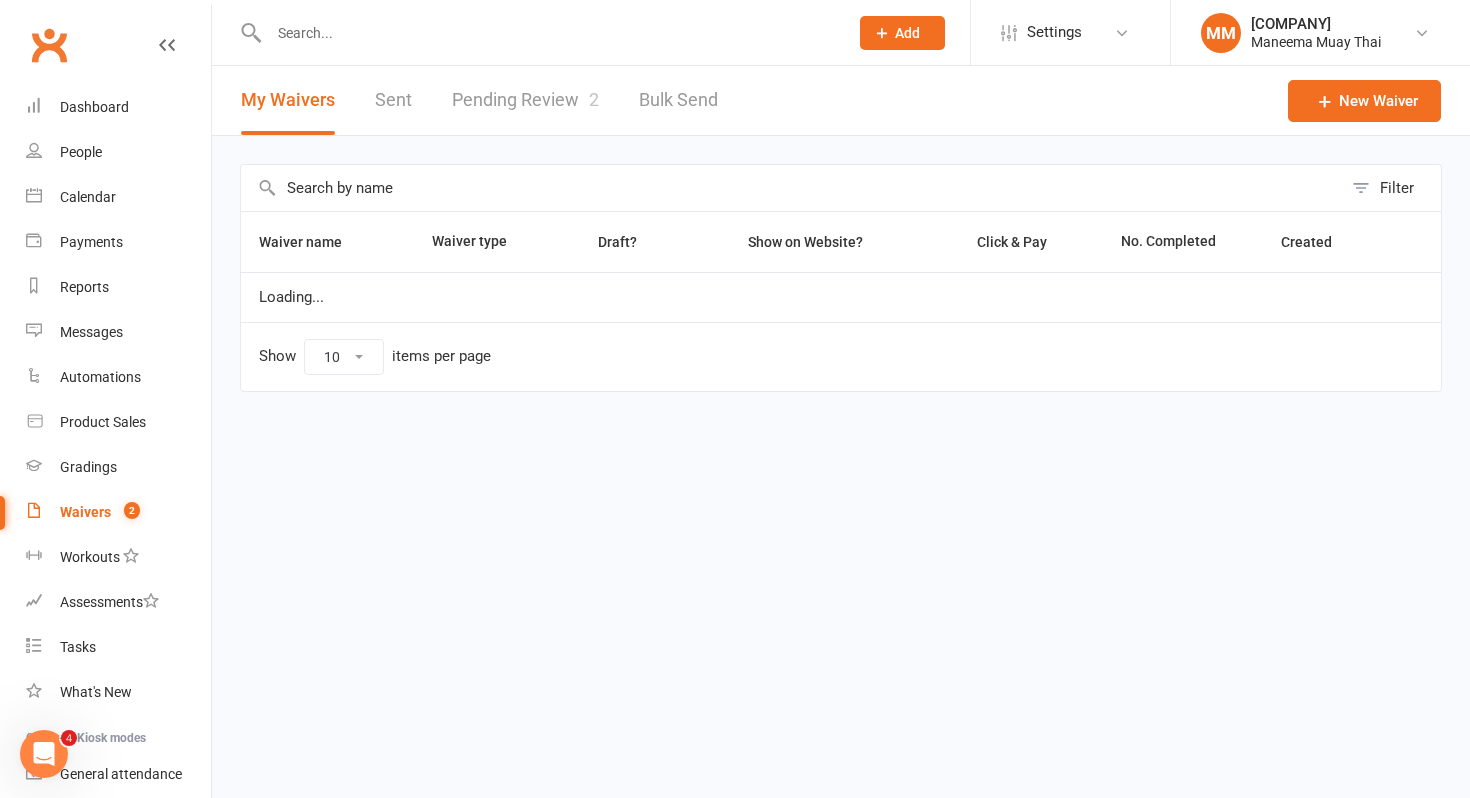 select on "25" 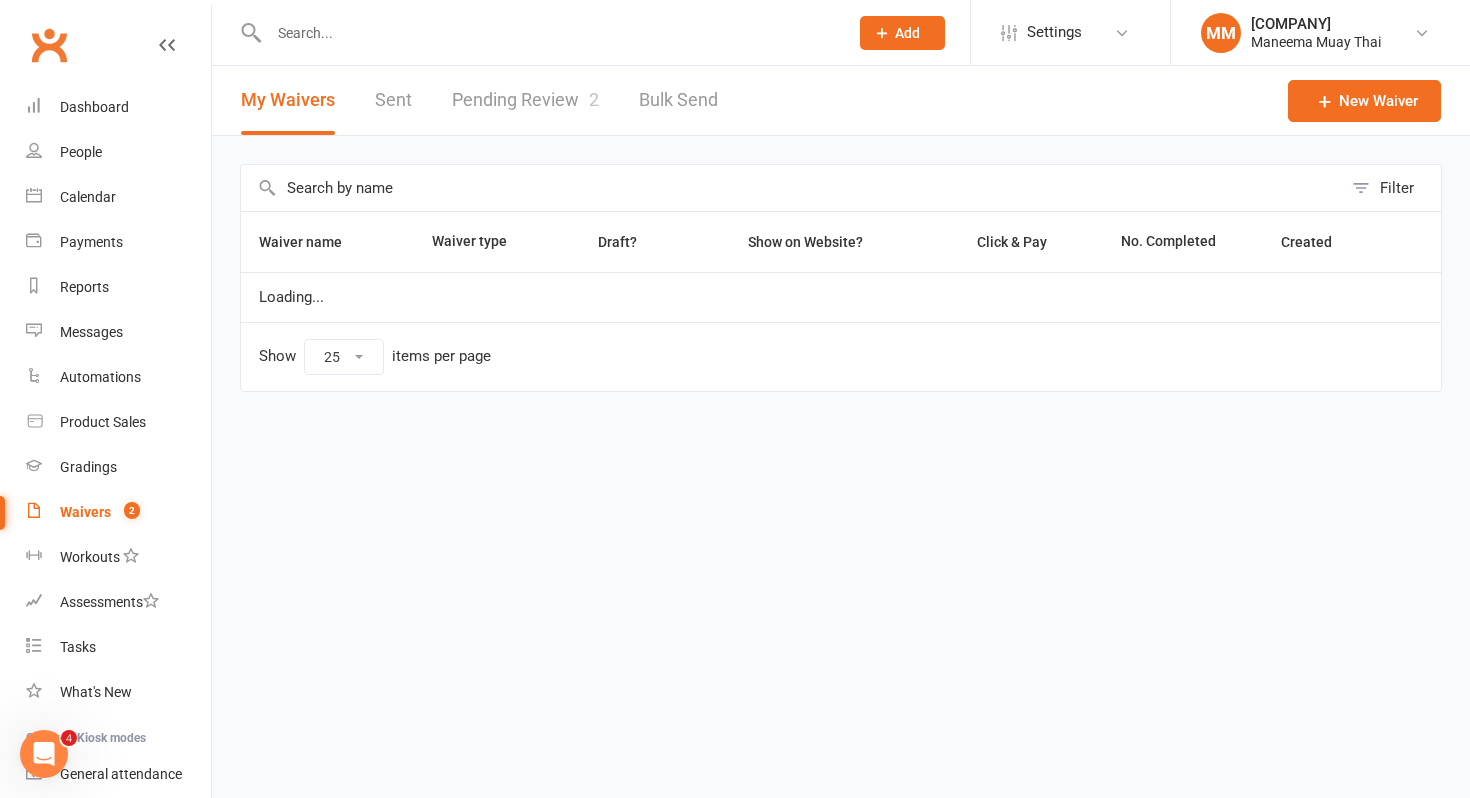 click on "Pending Review 2" at bounding box center [525, 100] 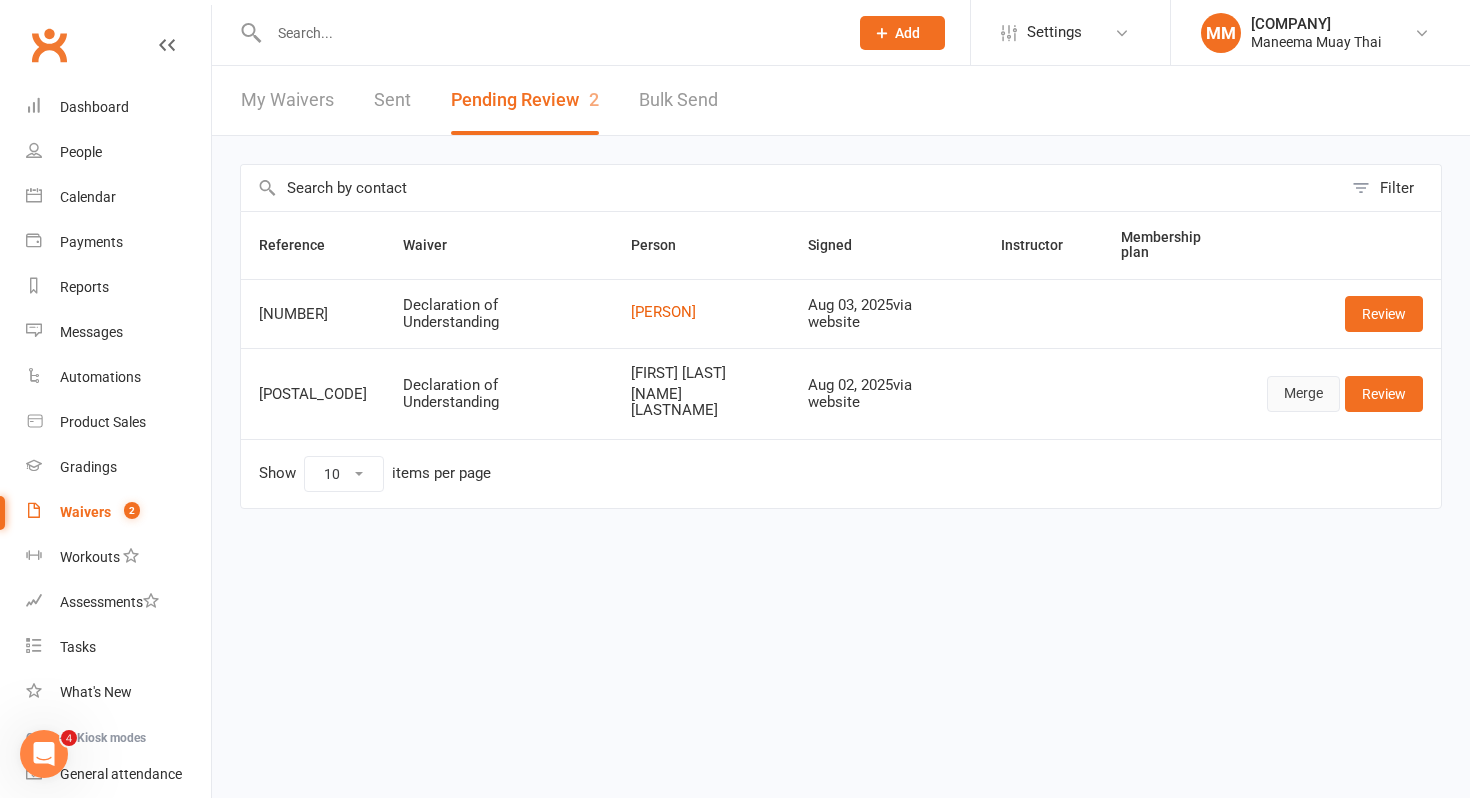 click on "Merge" at bounding box center (1303, 394) 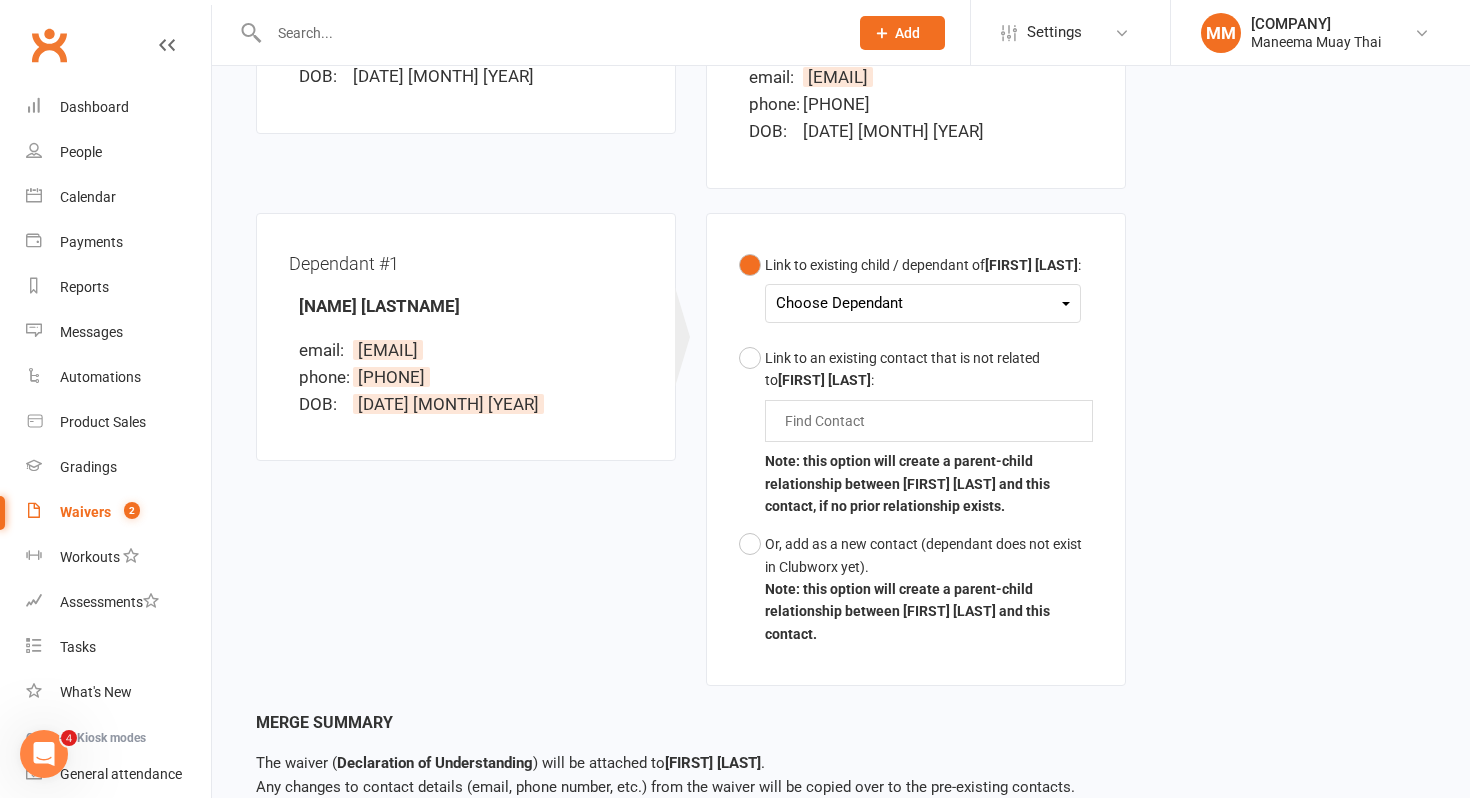 scroll, scrollTop: 547, scrollLeft: 0, axis: vertical 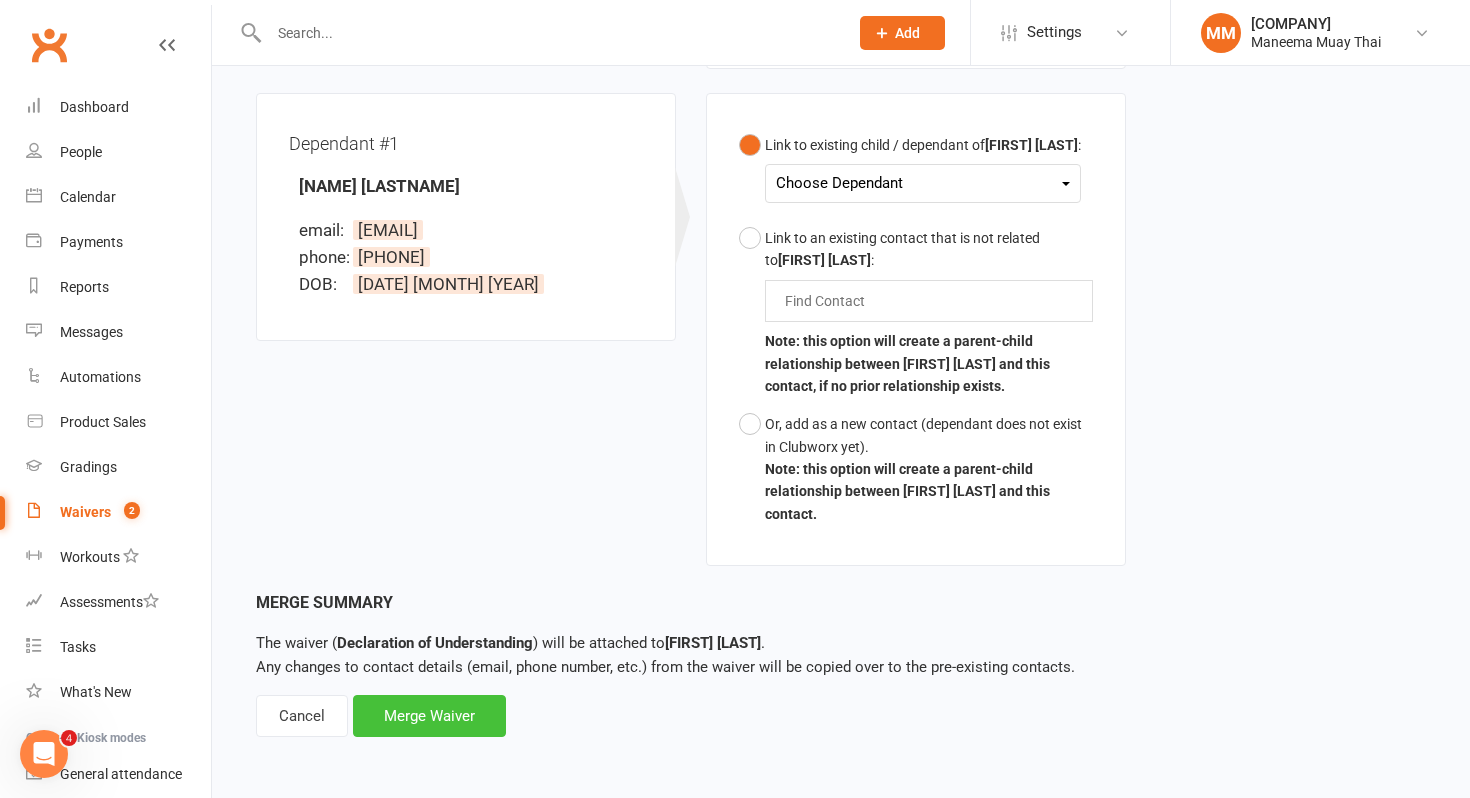 click on "Merge Waiver" at bounding box center (429, 716) 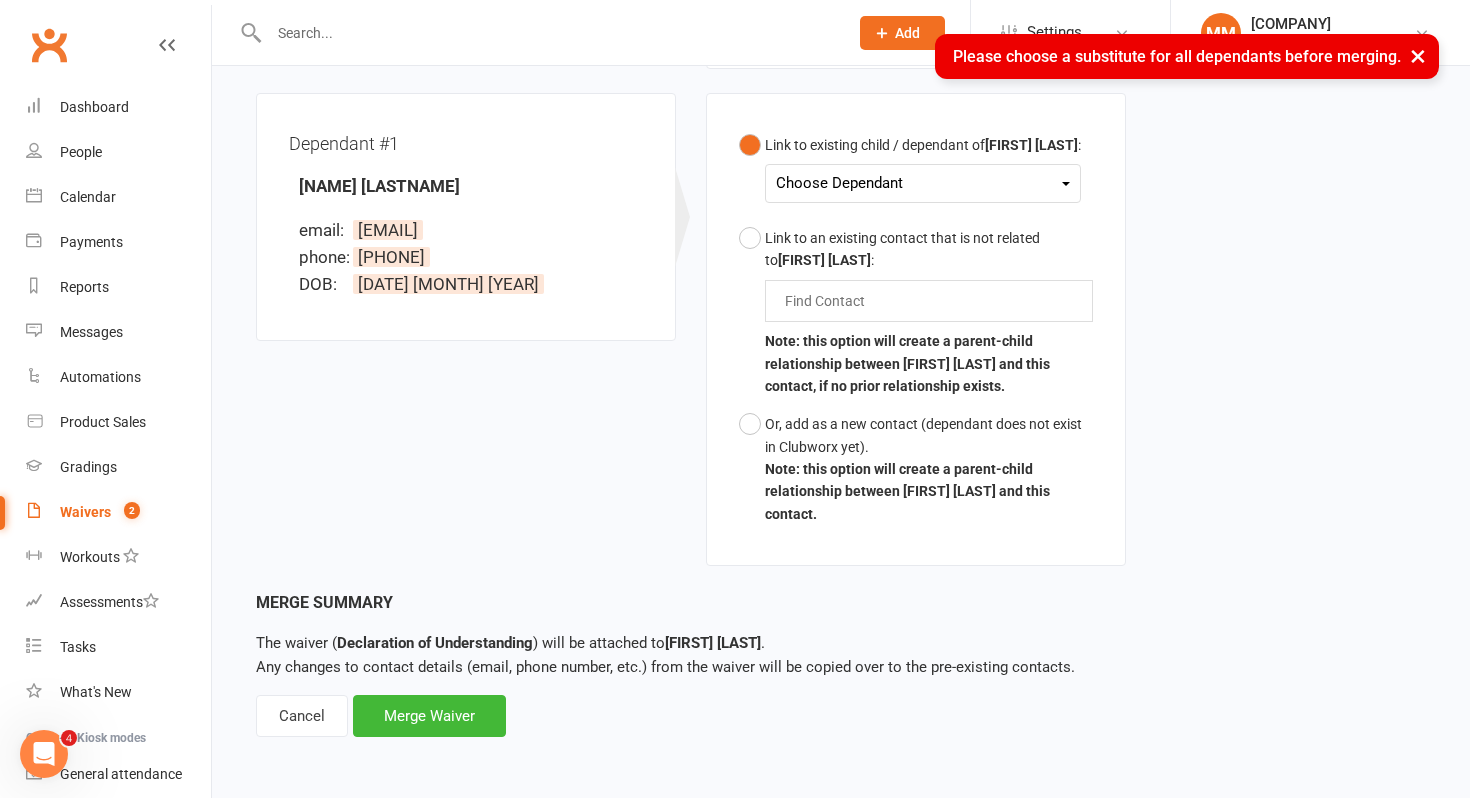 click on "Choose Dependant" at bounding box center (923, 183) 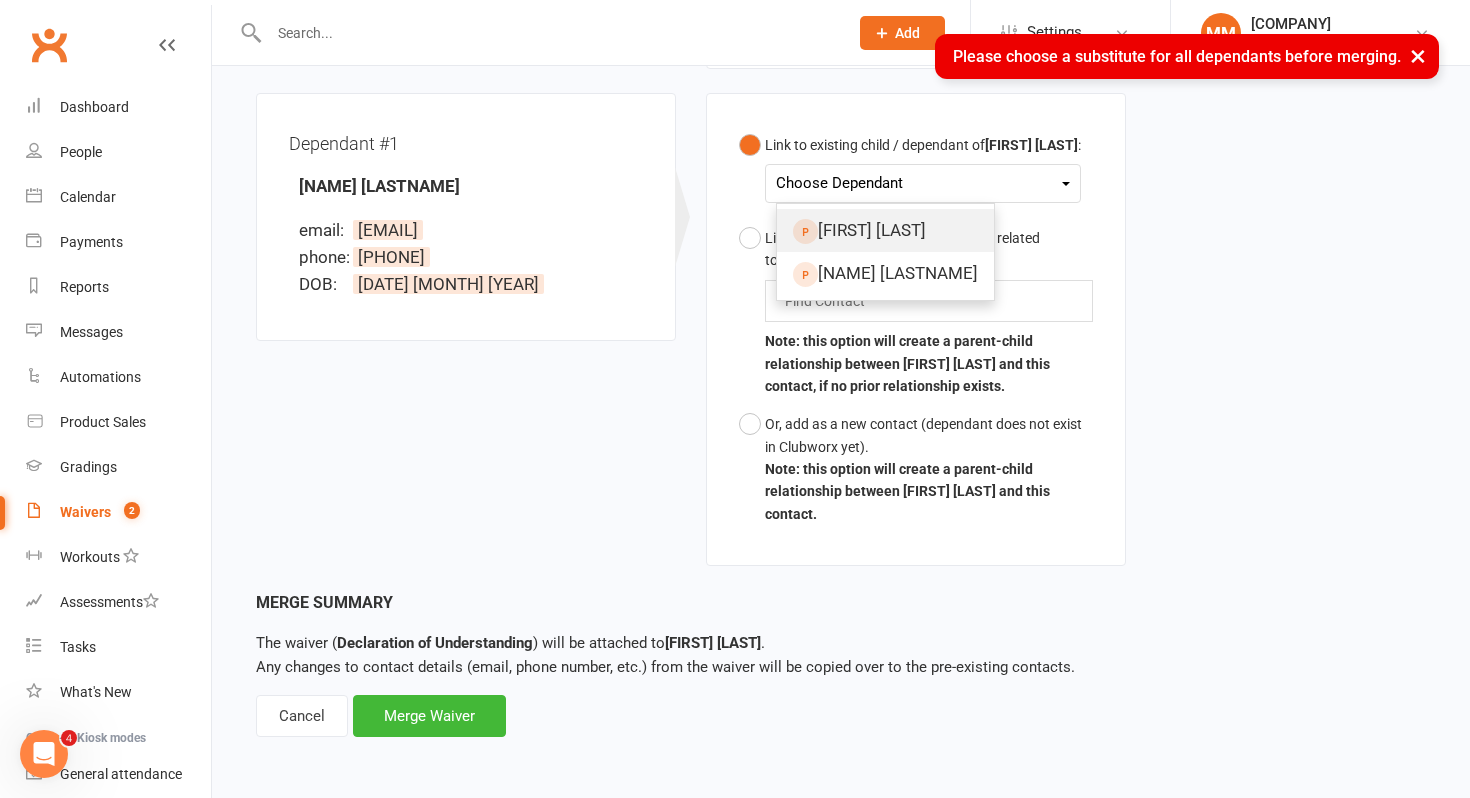 click on "[FIRST] [LAST]" at bounding box center (885, 230) 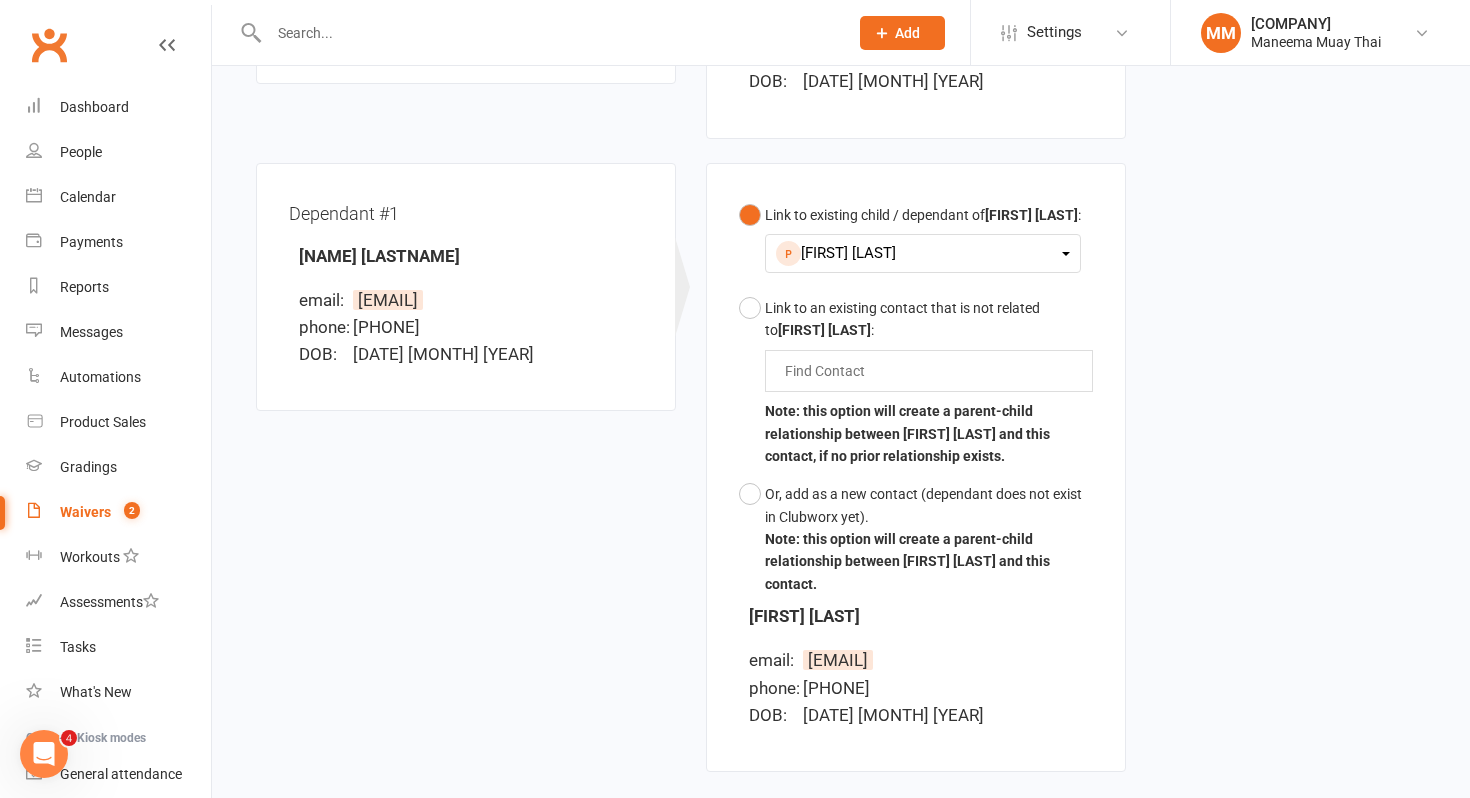 scroll, scrollTop: 706, scrollLeft: 0, axis: vertical 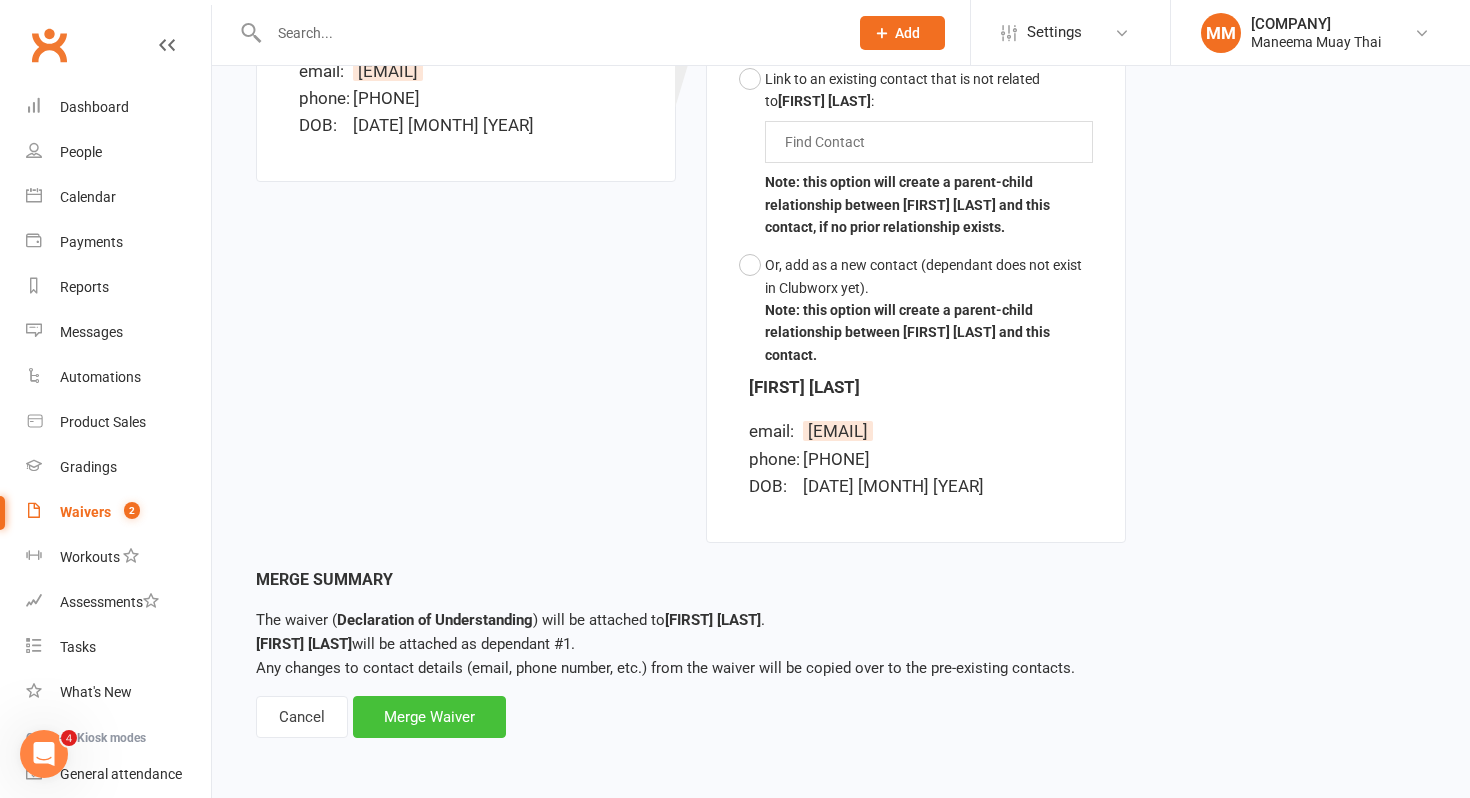 click on "Merge Waiver" at bounding box center [429, 717] 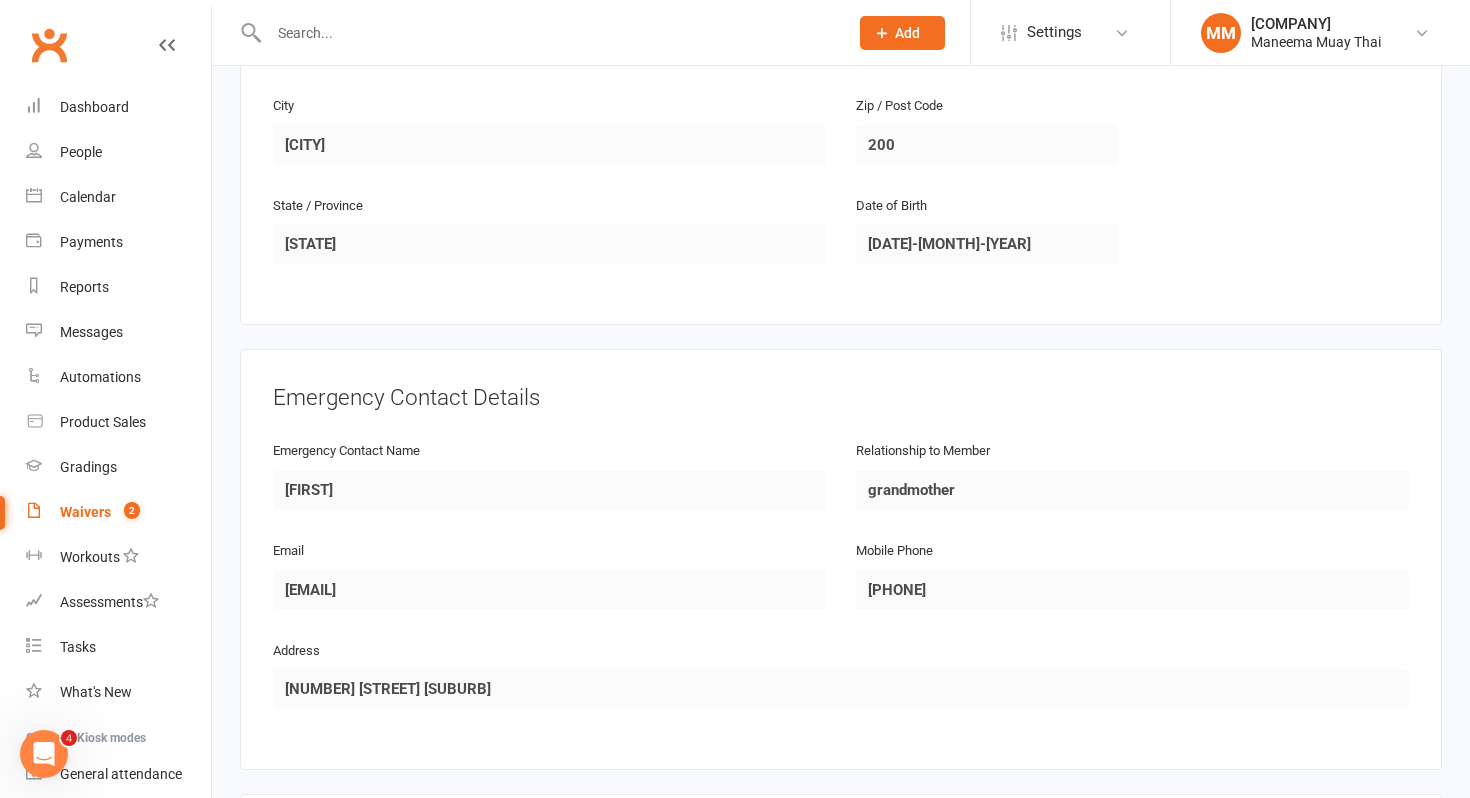 scroll, scrollTop: 1766, scrollLeft: 0, axis: vertical 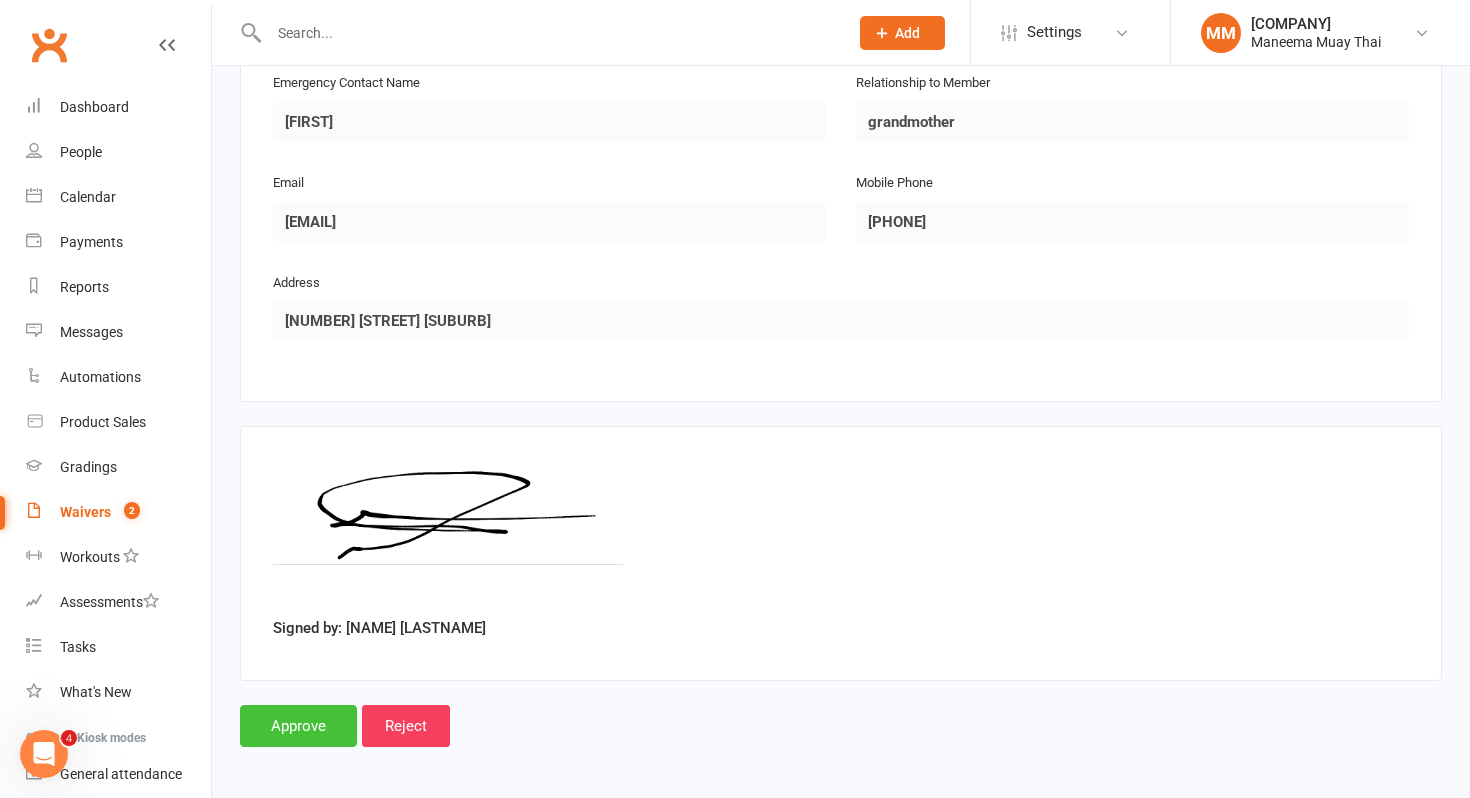 click on "Approve" at bounding box center (298, 726) 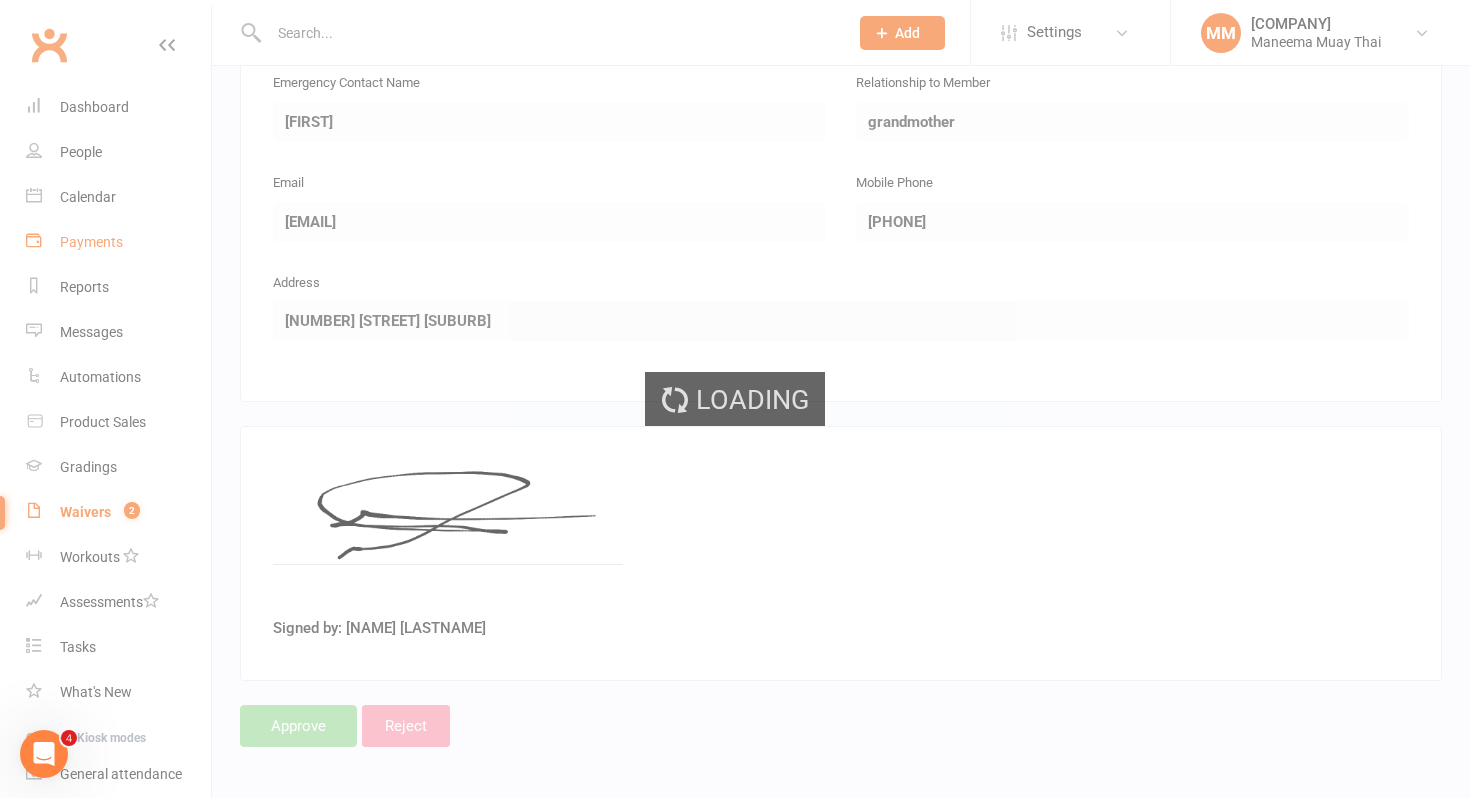 scroll, scrollTop: 0, scrollLeft: 0, axis: both 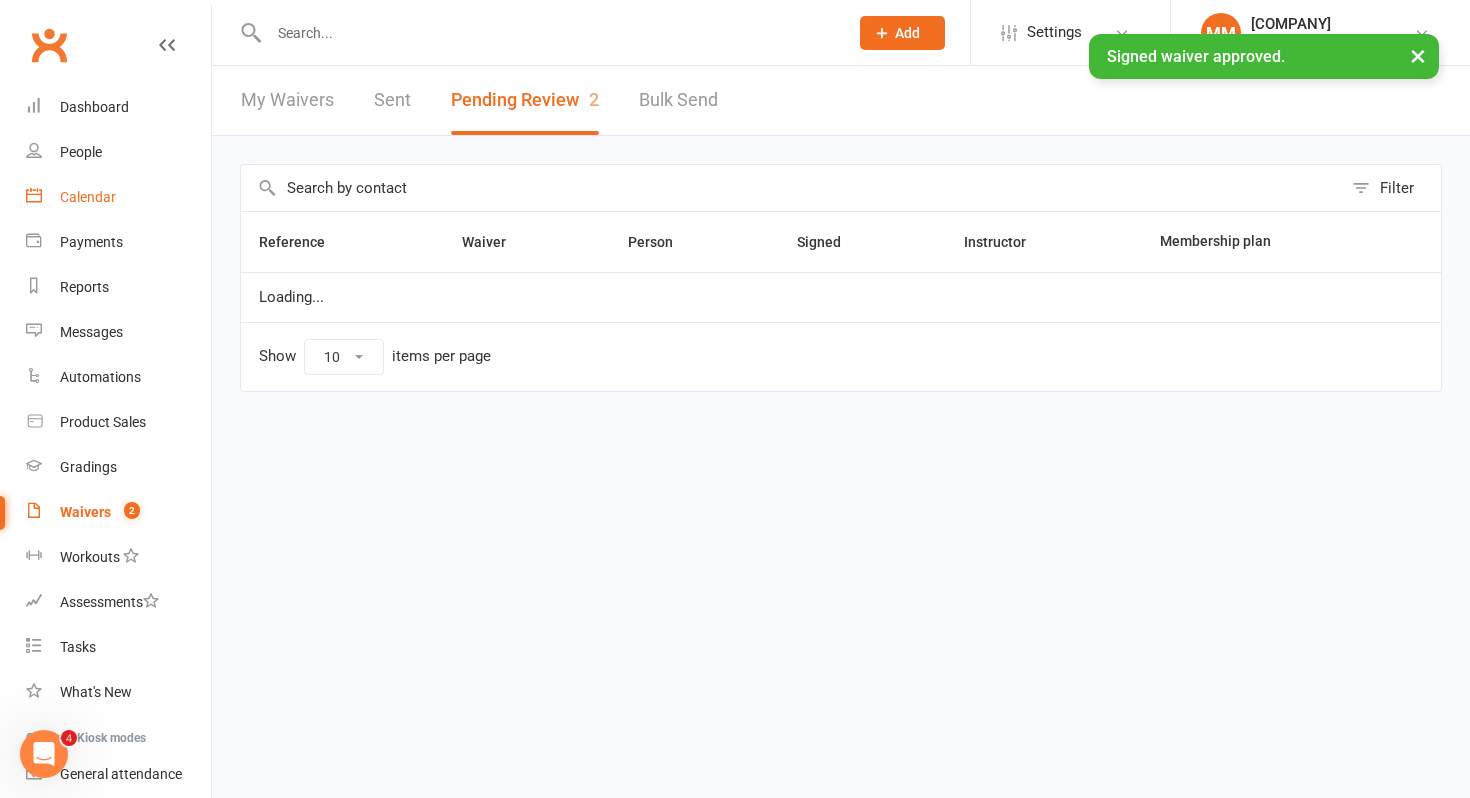 click on "Calendar" at bounding box center (118, 197) 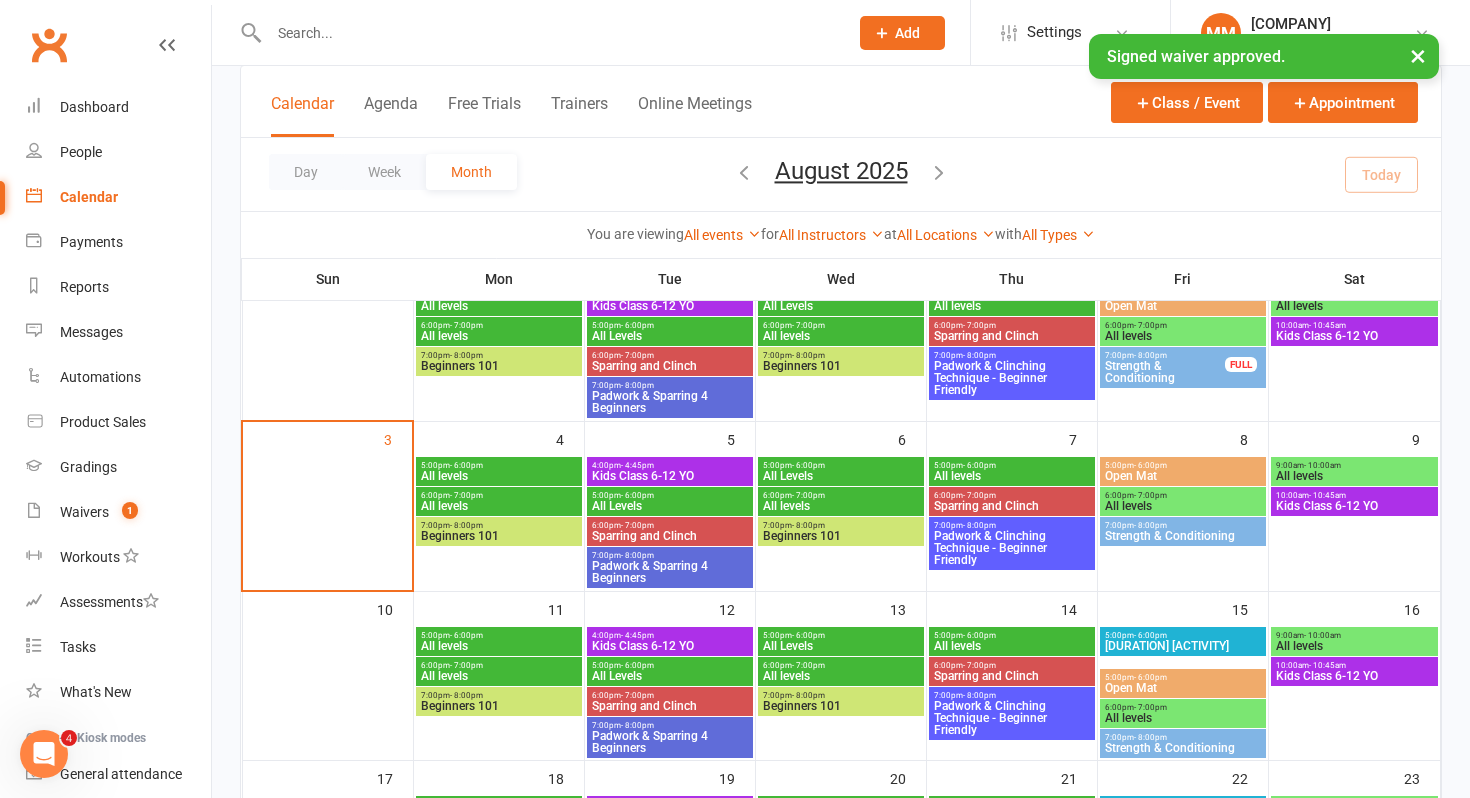 scroll, scrollTop: 159, scrollLeft: 0, axis: vertical 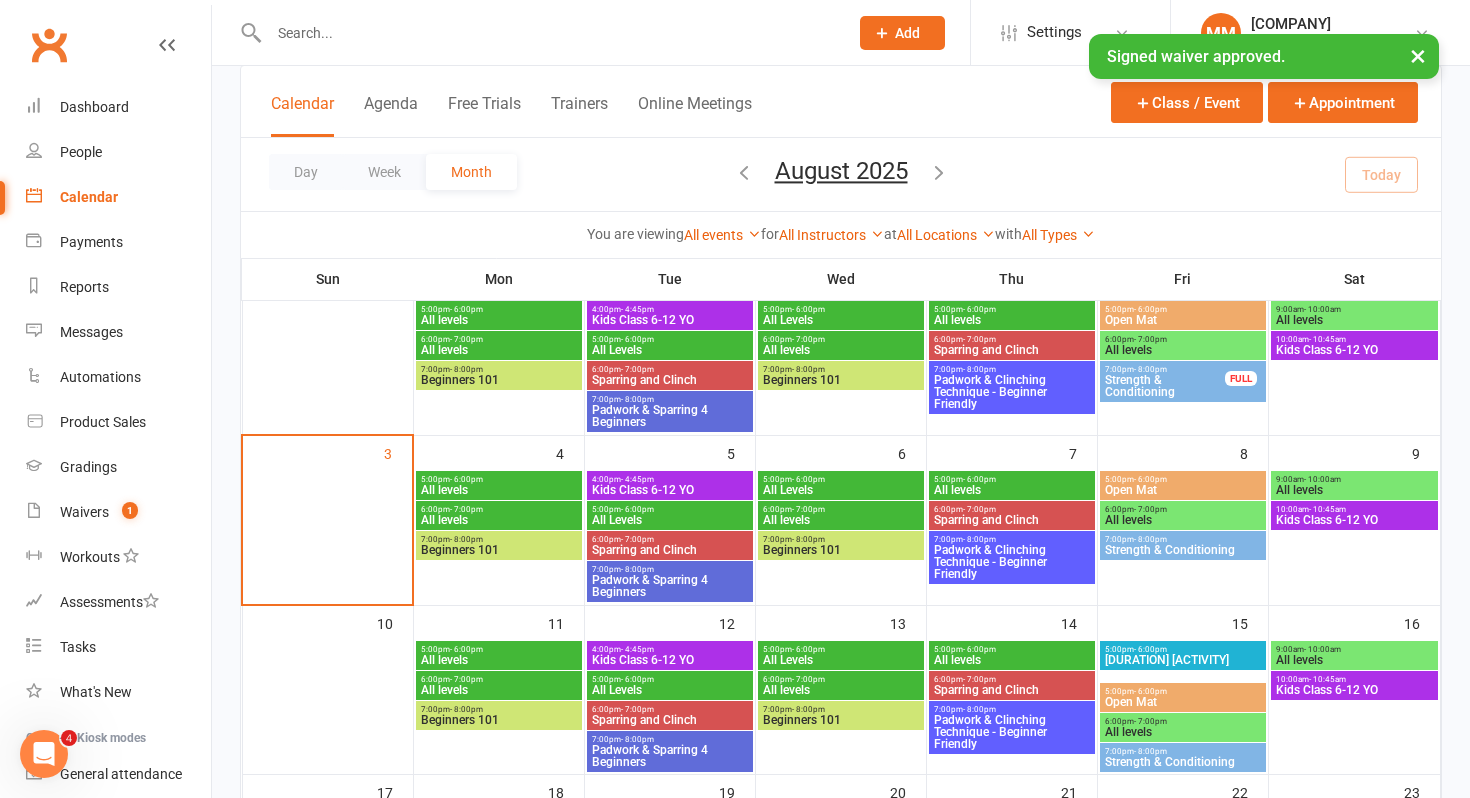 click on "Kids Class 6-12 YO" at bounding box center (1355, 350) 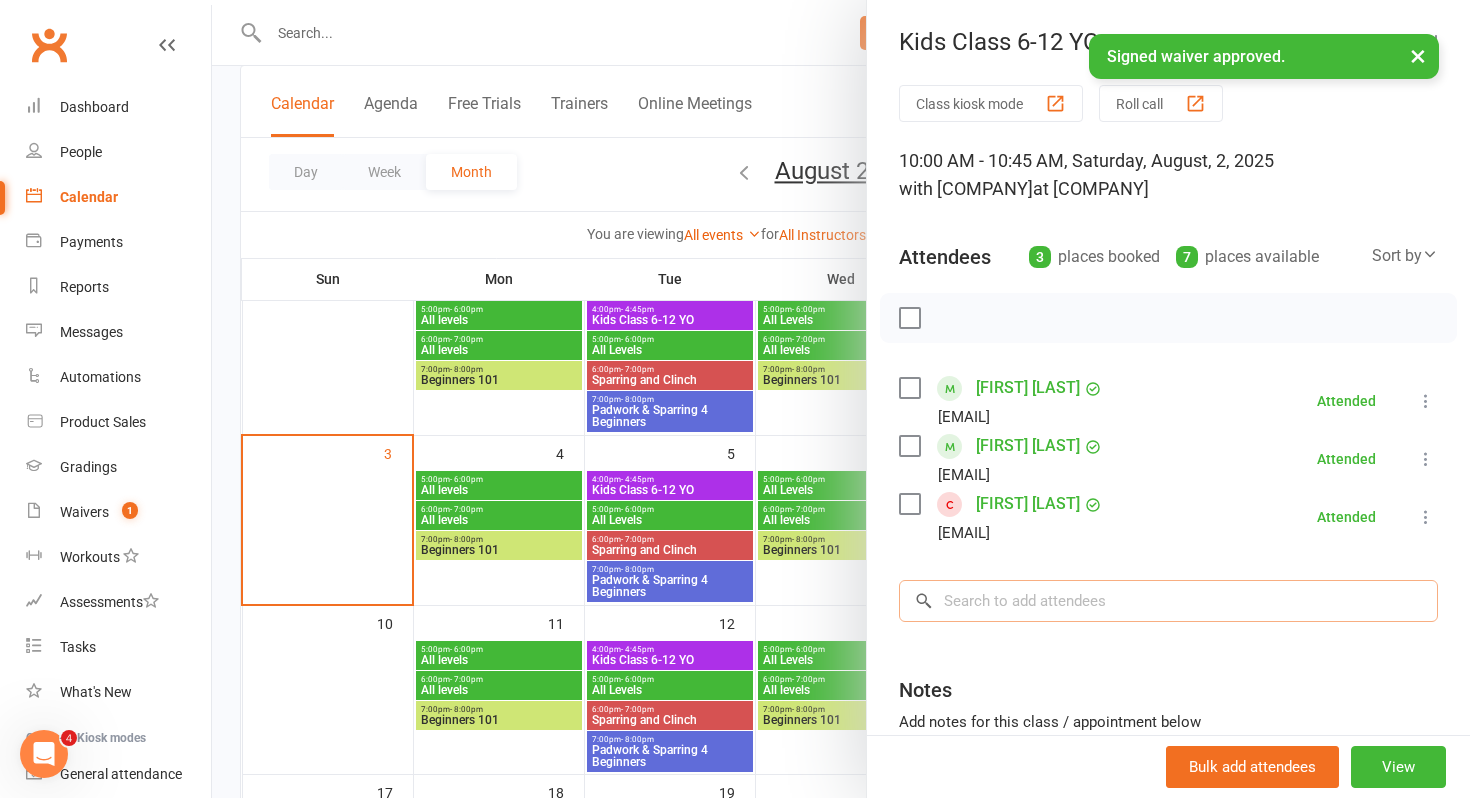 click at bounding box center [1168, 601] 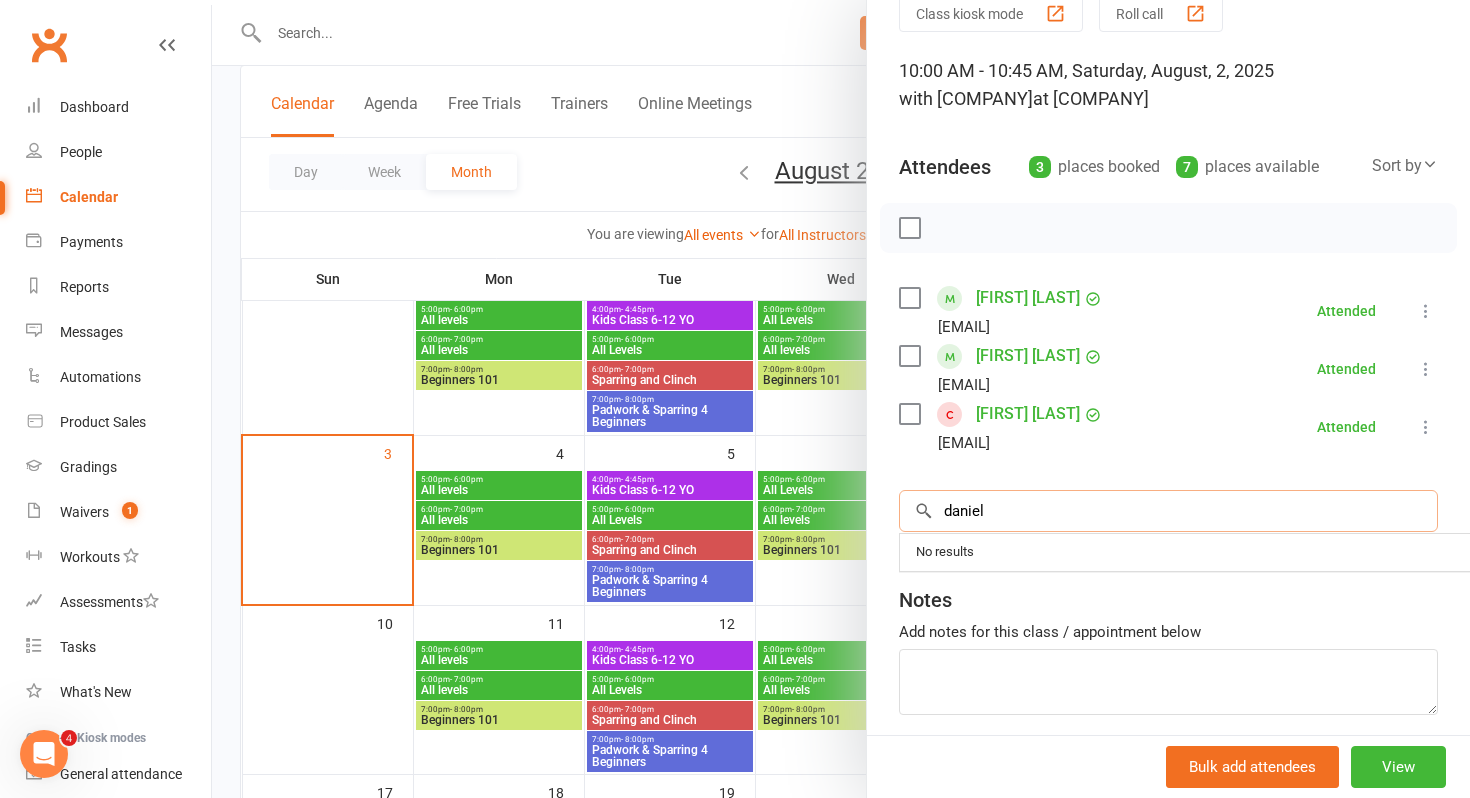 scroll, scrollTop: 91, scrollLeft: 0, axis: vertical 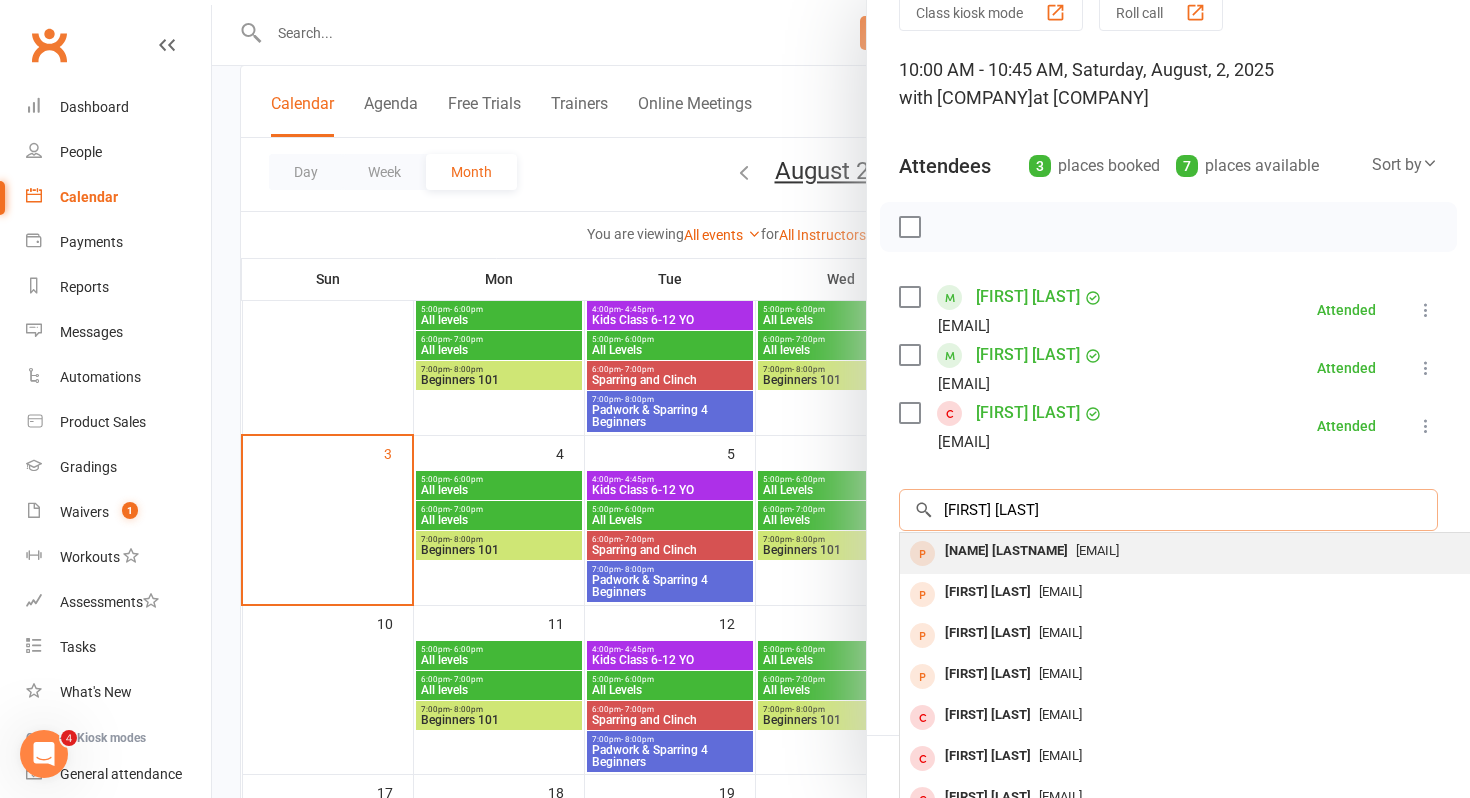 type on "[FIRST] [LAST]" 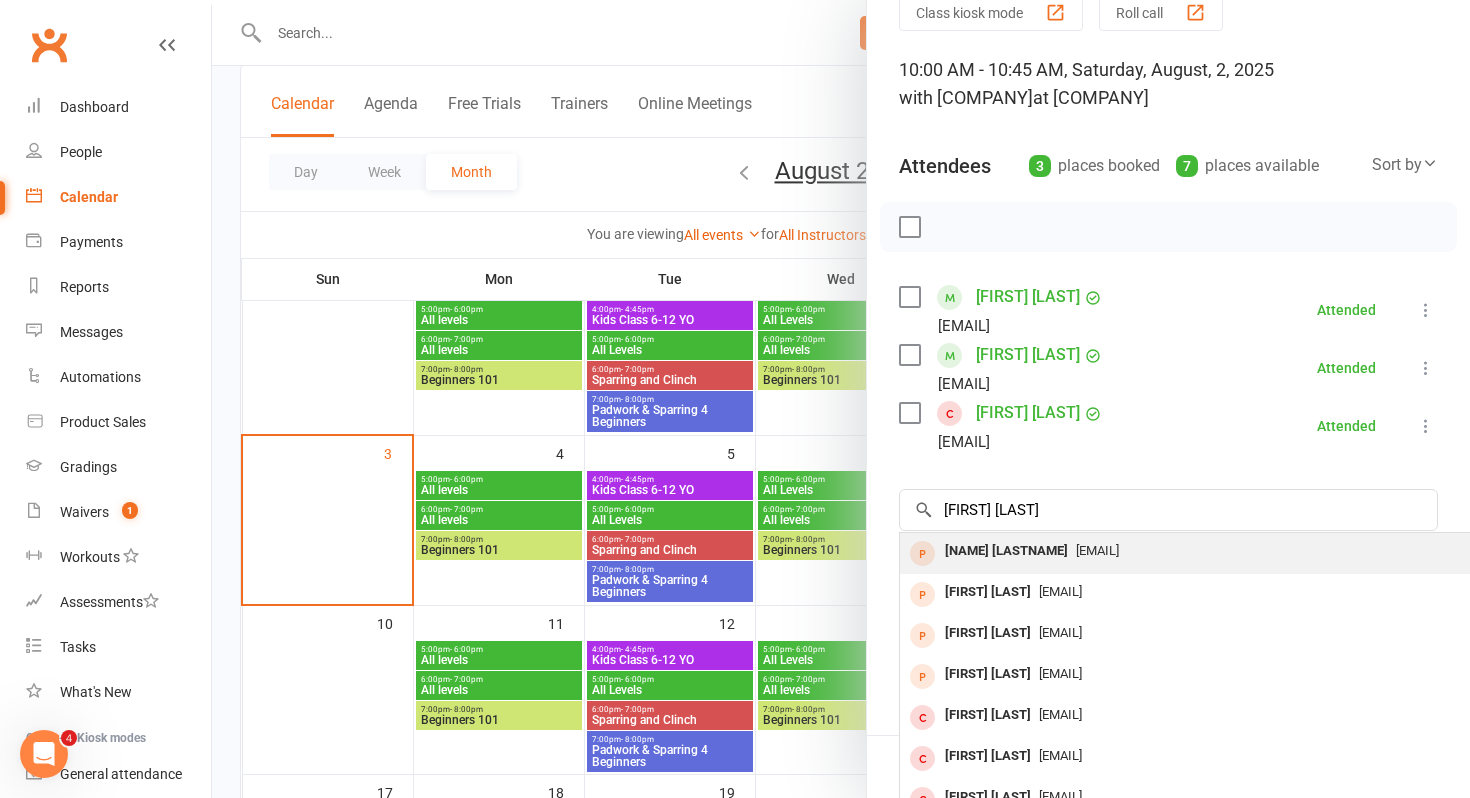 click on "[EMAIL]" at bounding box center [1097, 550] 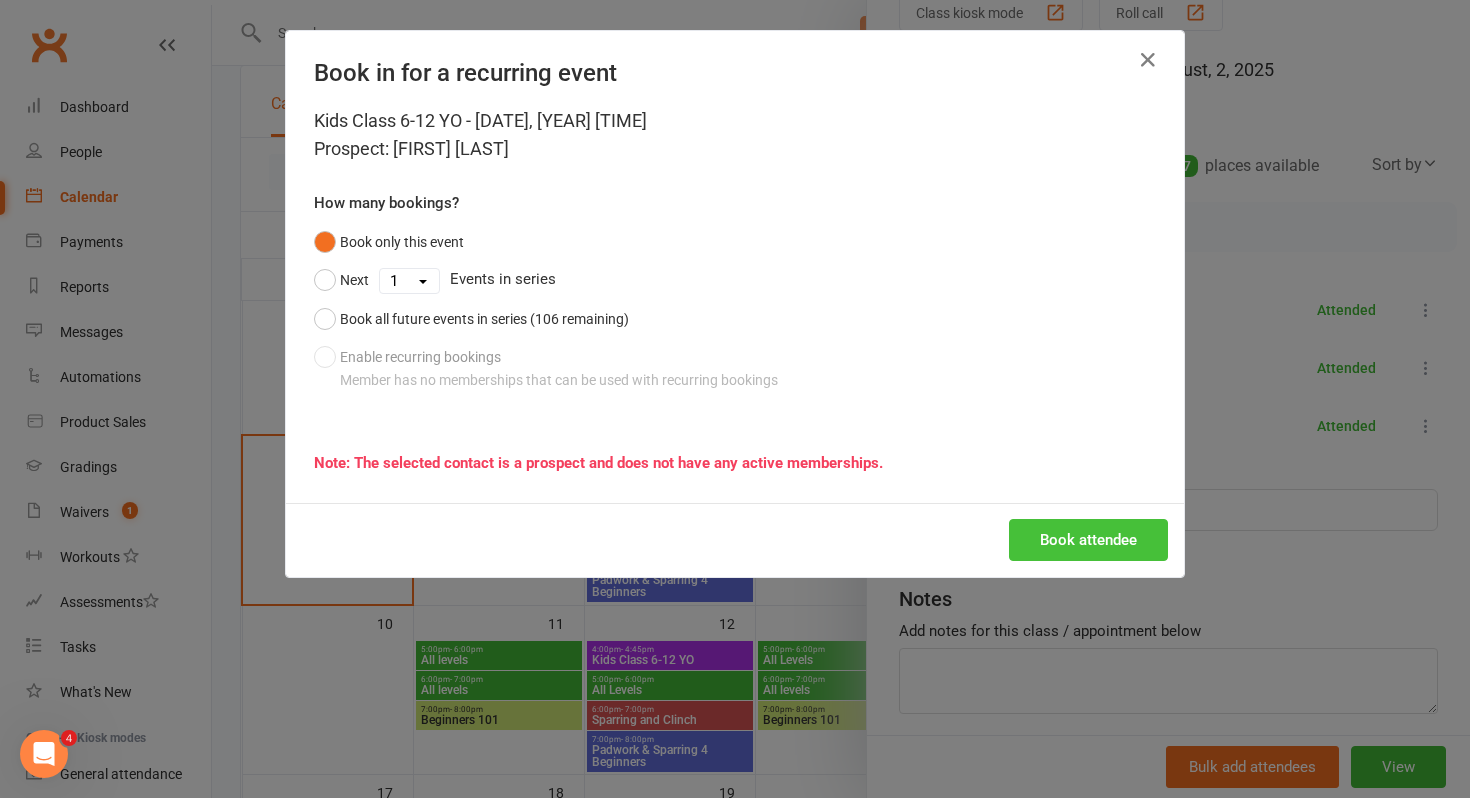 click on "Book attendee" at bounding box center [1088, 540] 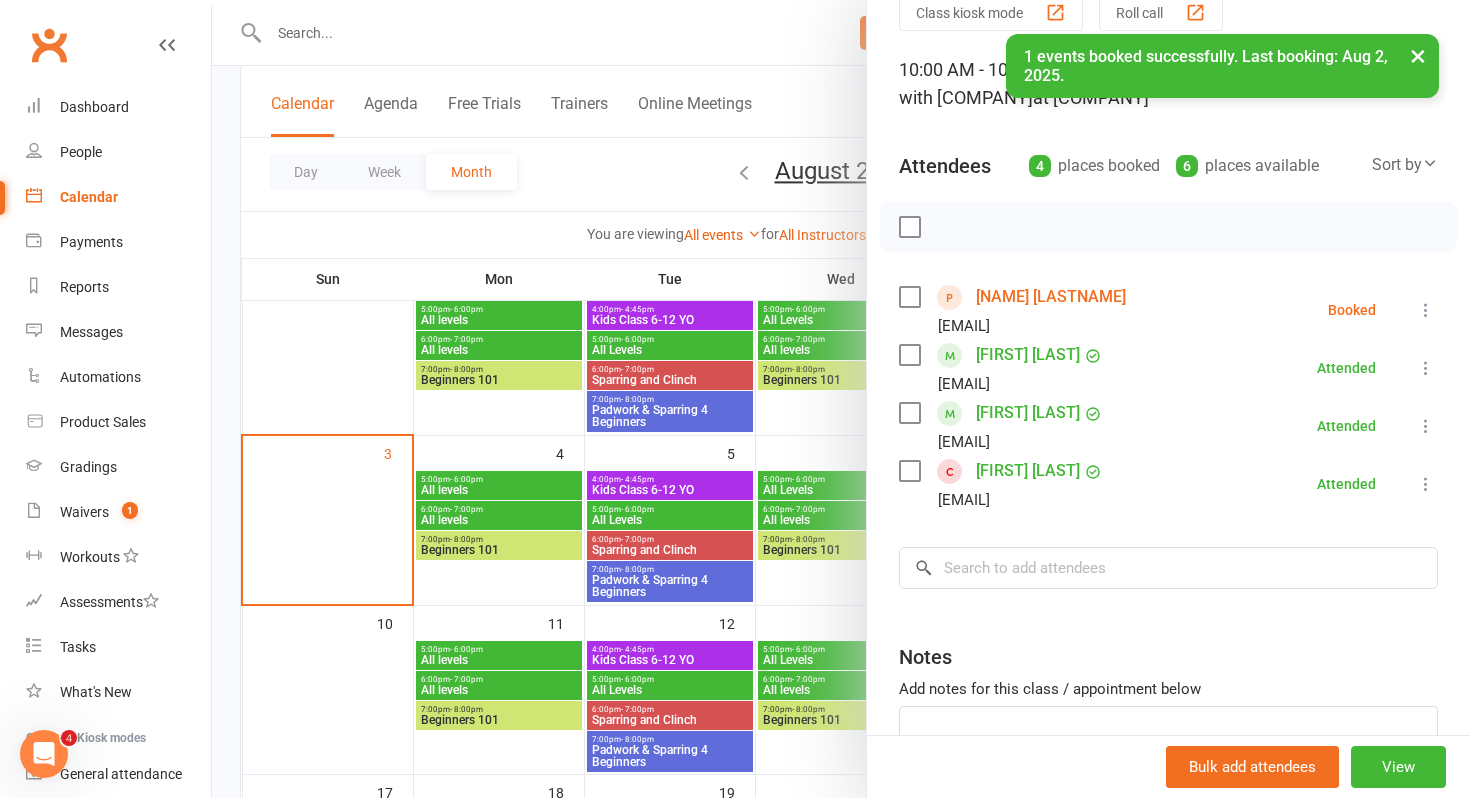 click at bounding box center [1426, 310] 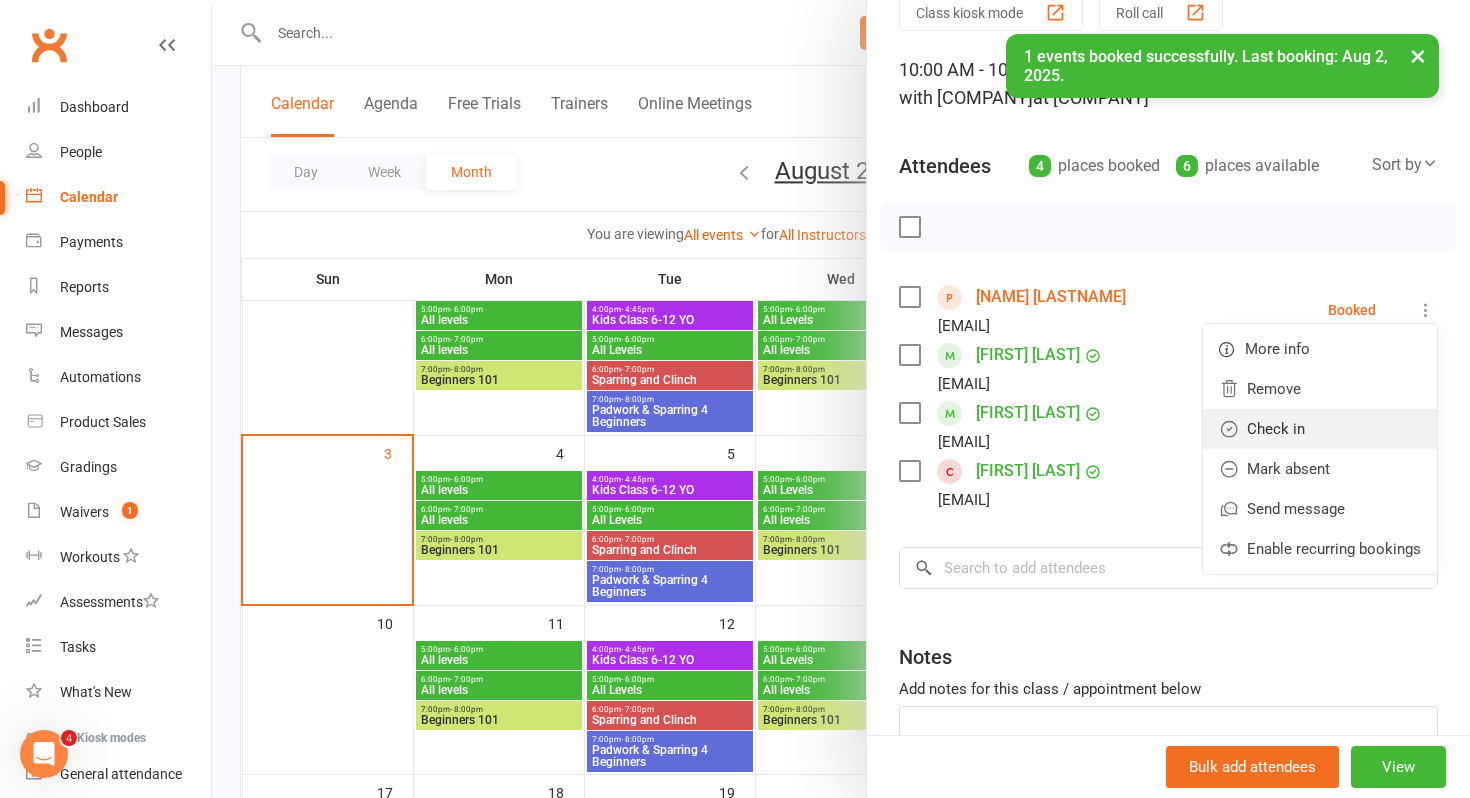 click on "Check in" at bounding box center (1320, 429) 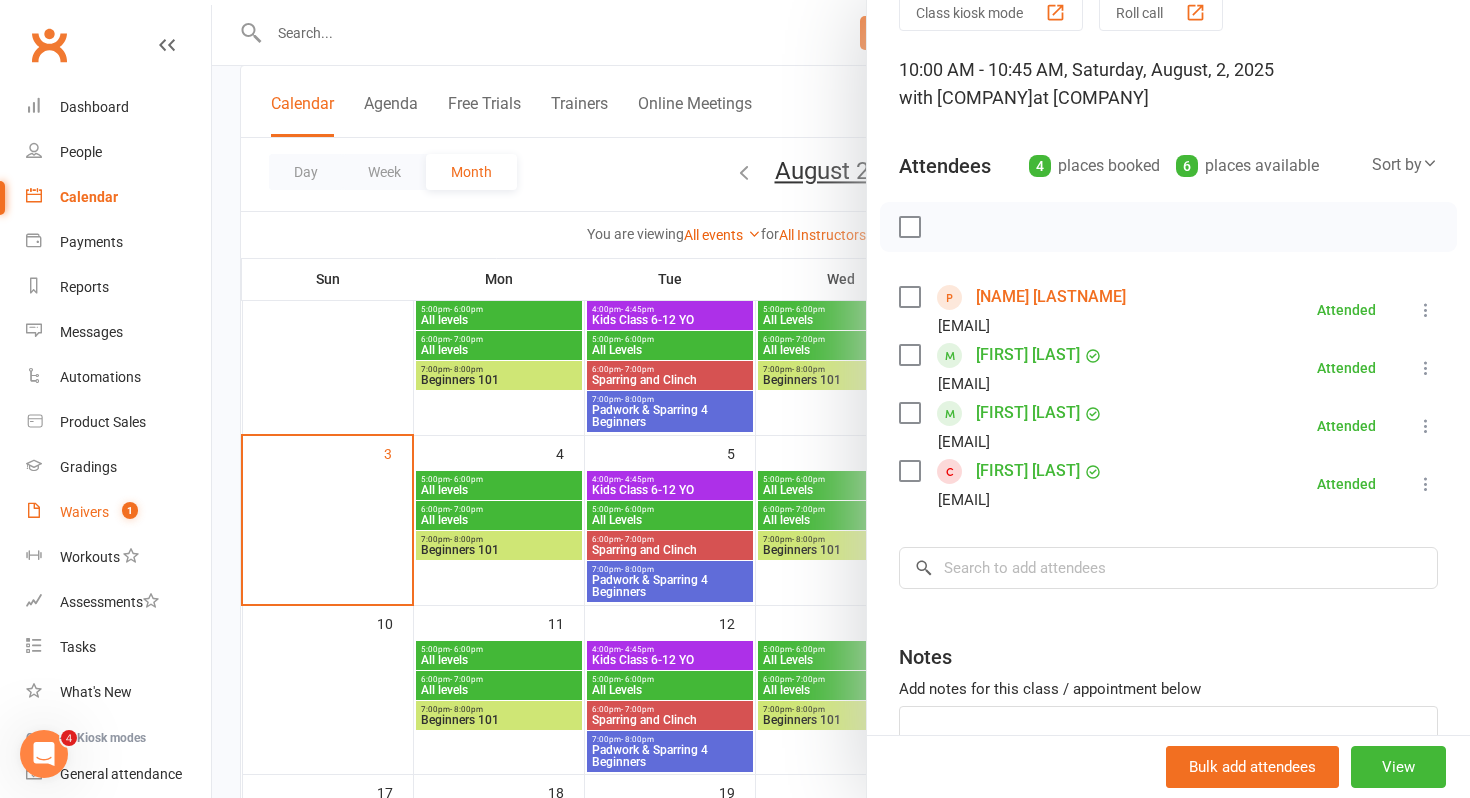 click on "Waivers   1" at bounding box center [118, 512] 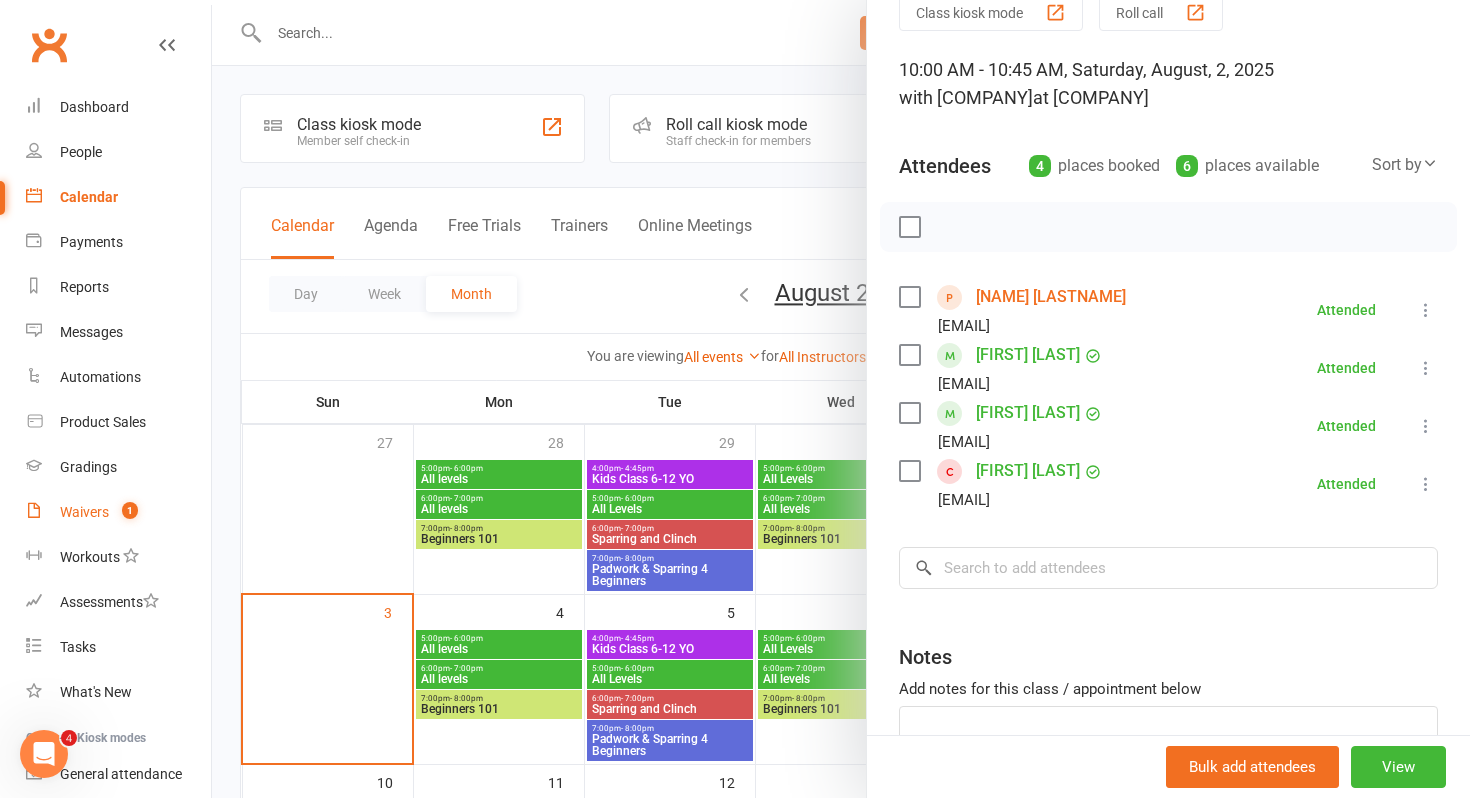 select on "25" 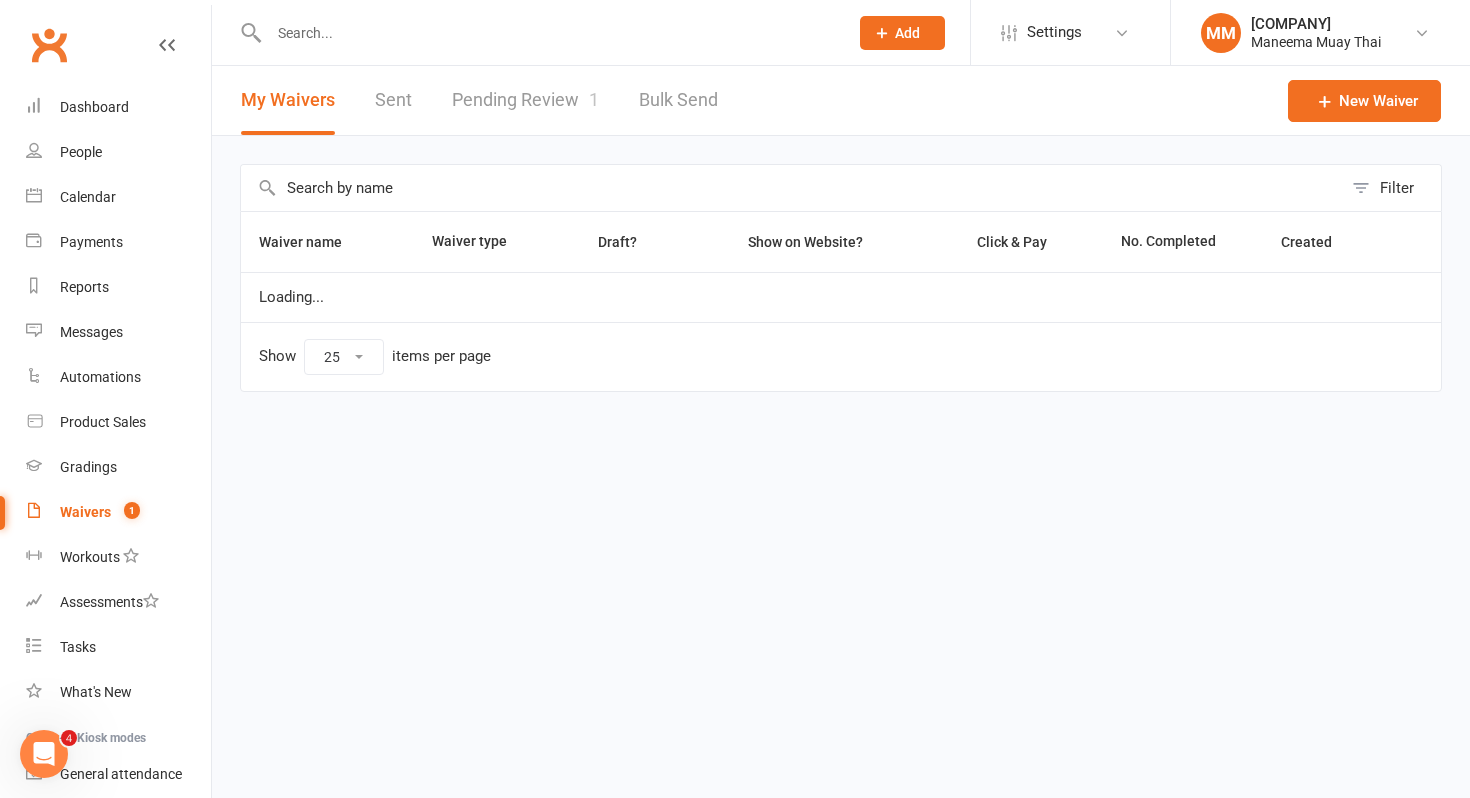 click on "Pending Review 1" at bounding box center (525, 100) 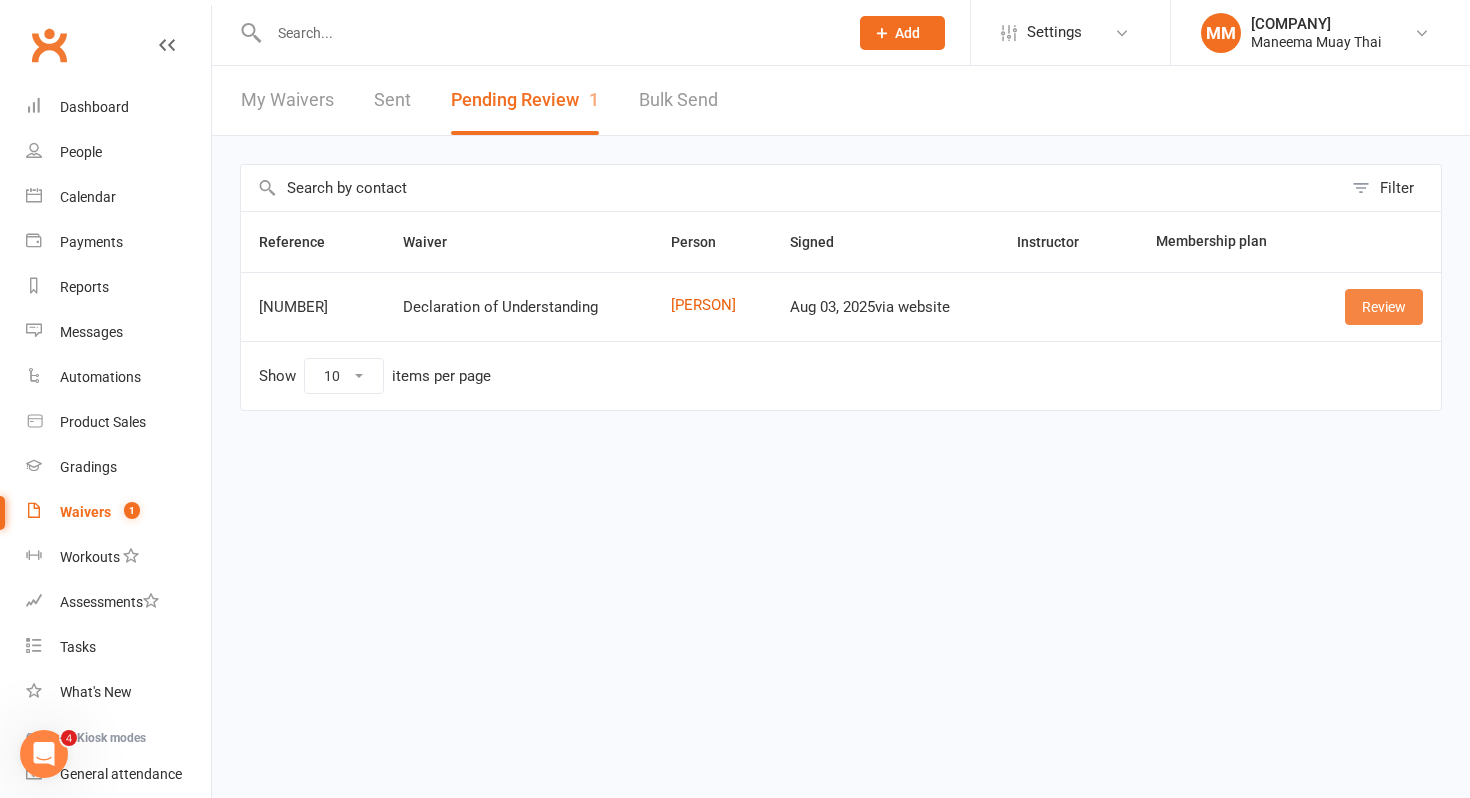 click on "Review" at bounding box center (1384, 307) 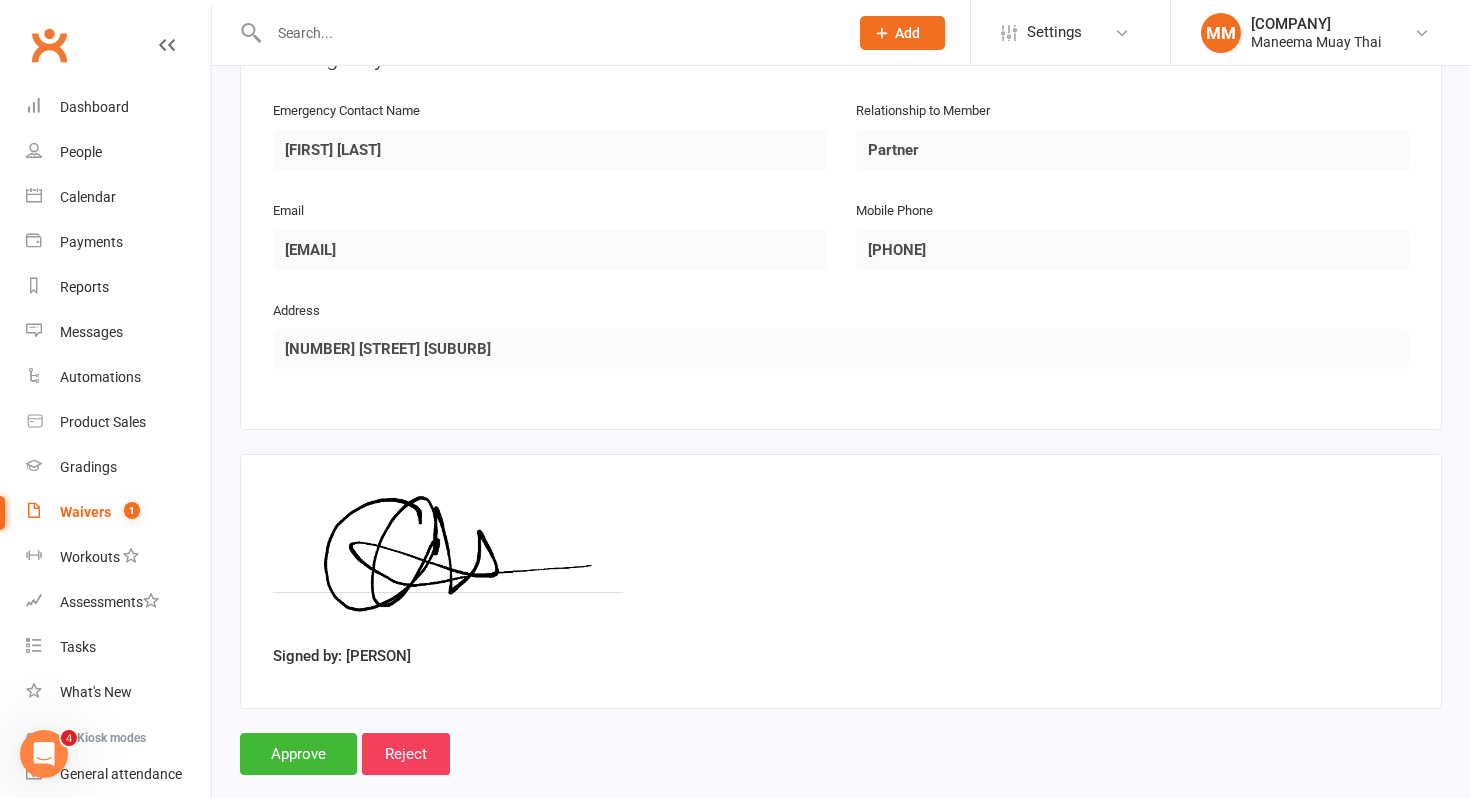 scroll, scrollTop: 1008, scrollLeft: 0, axis: vertical 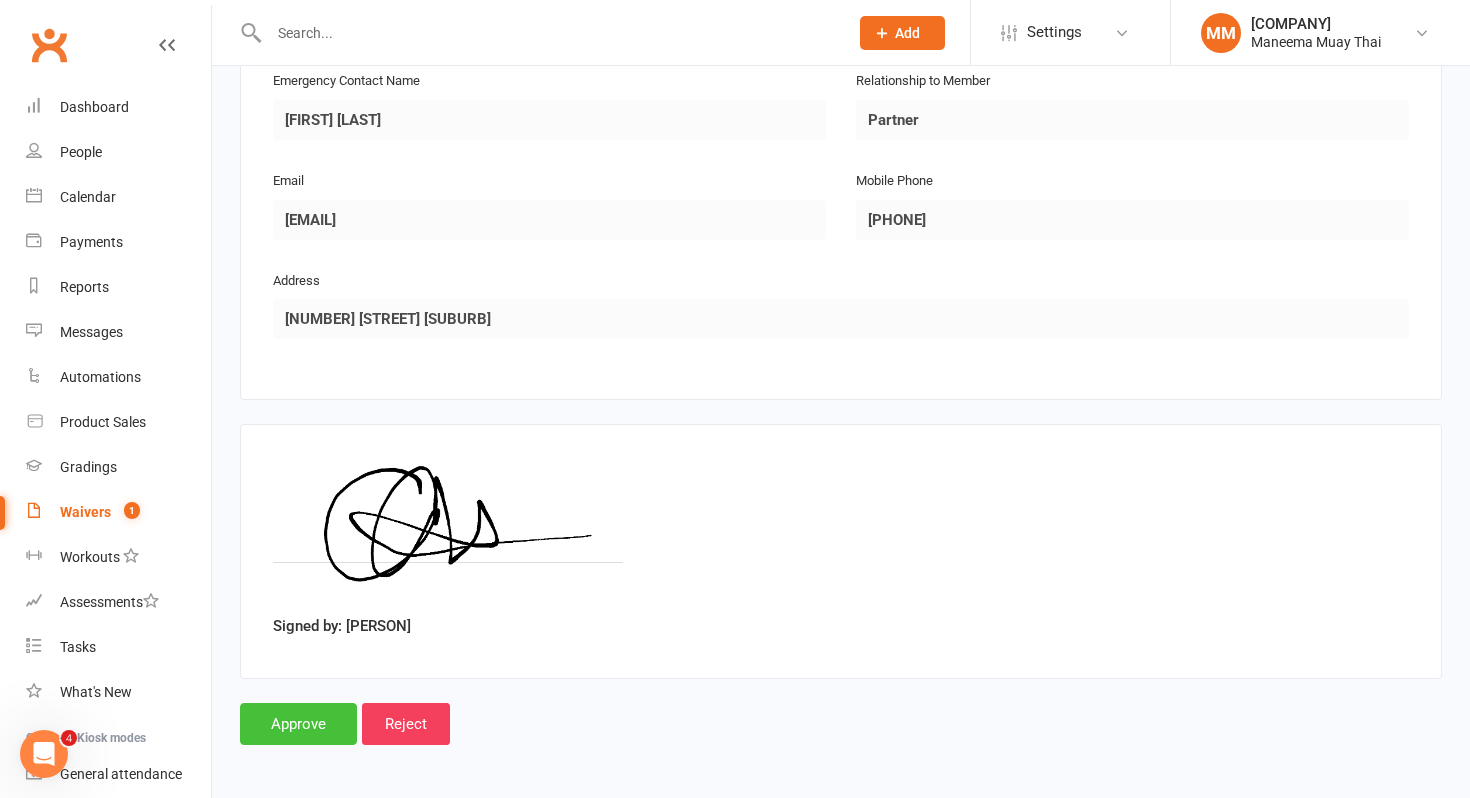 click on "Approve" at bounding box center (298, 724) 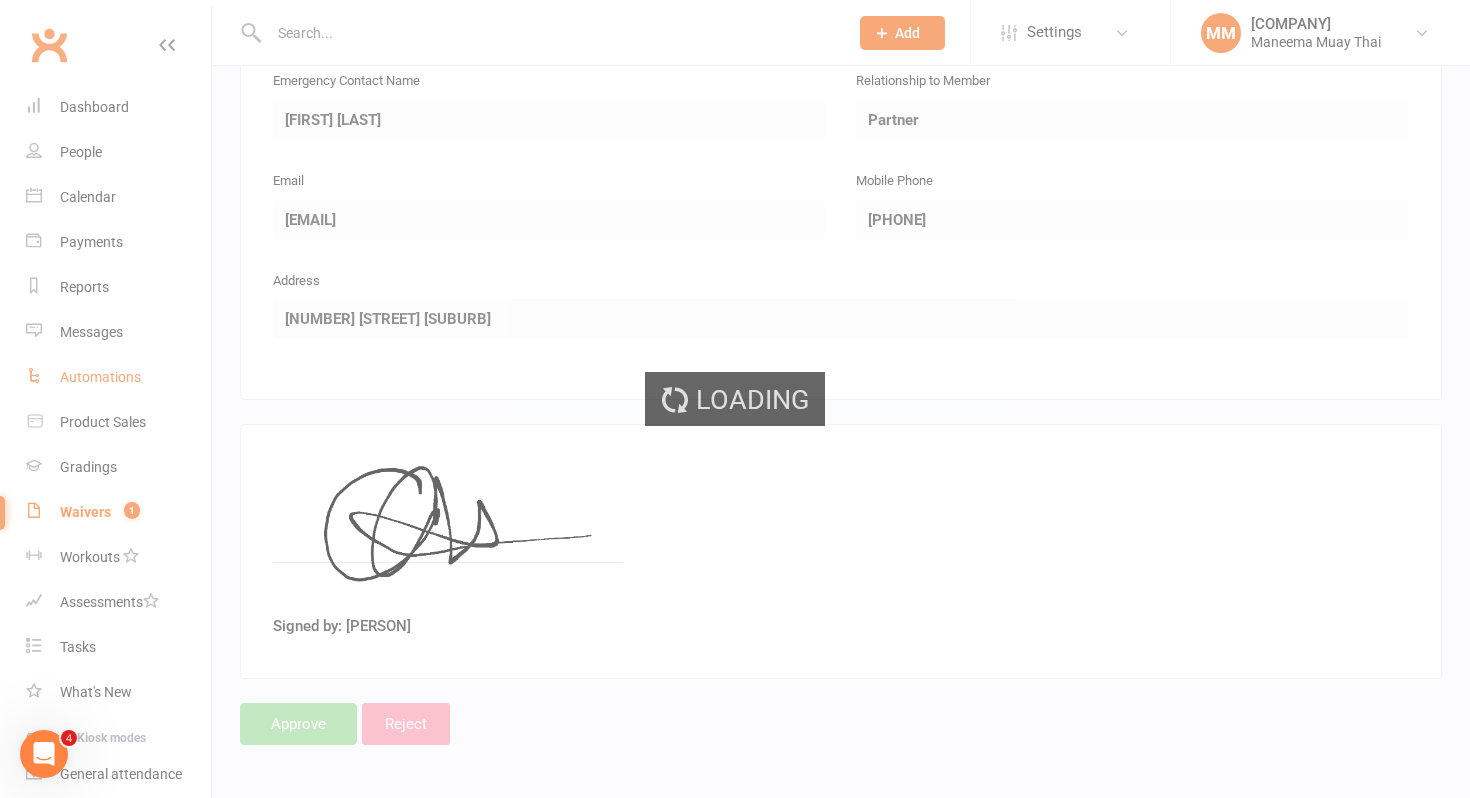 scroll, scrollTop: 0, scrollLeft: 0, axis: both 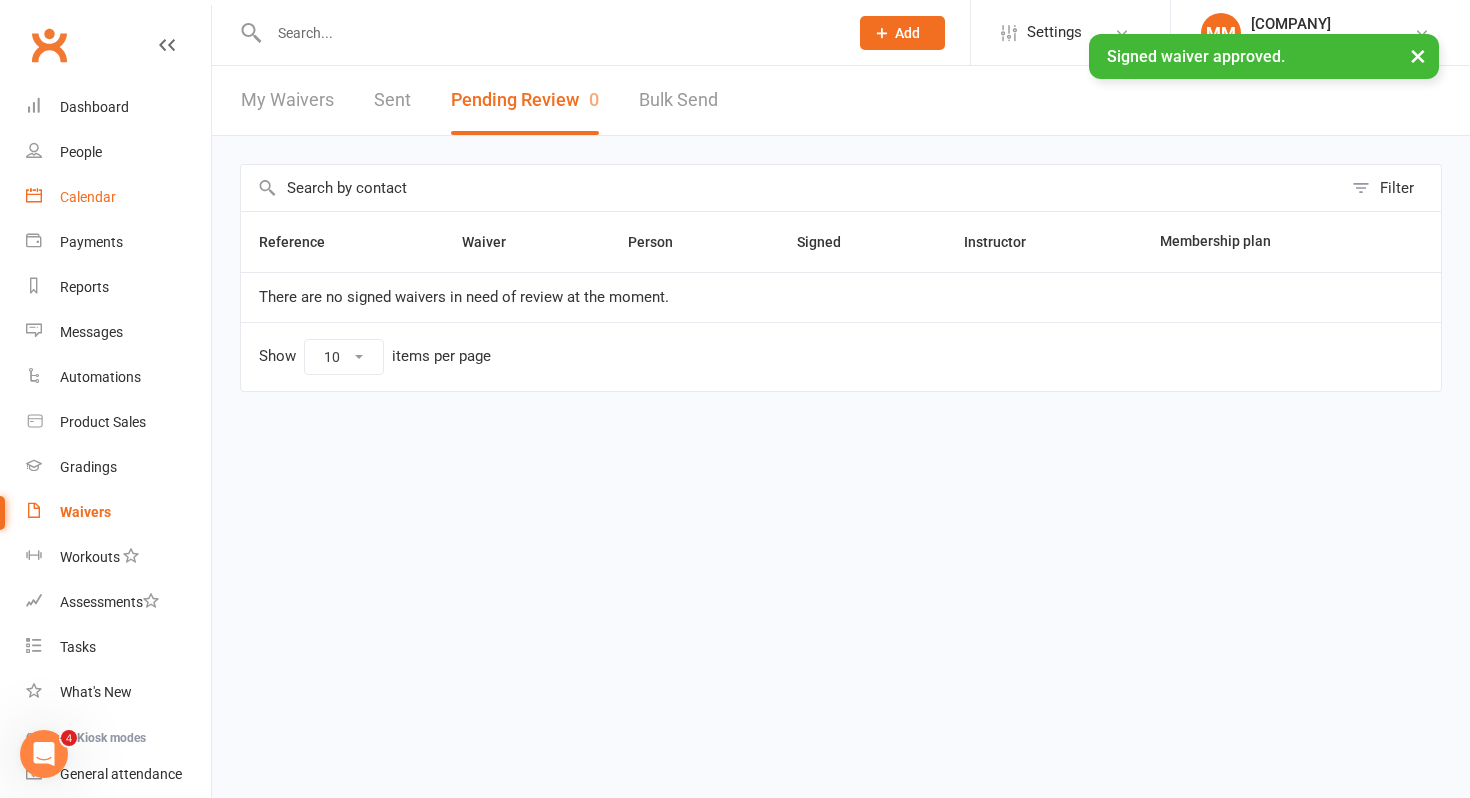 click on "Calendar" at bounding box center (88, 197) 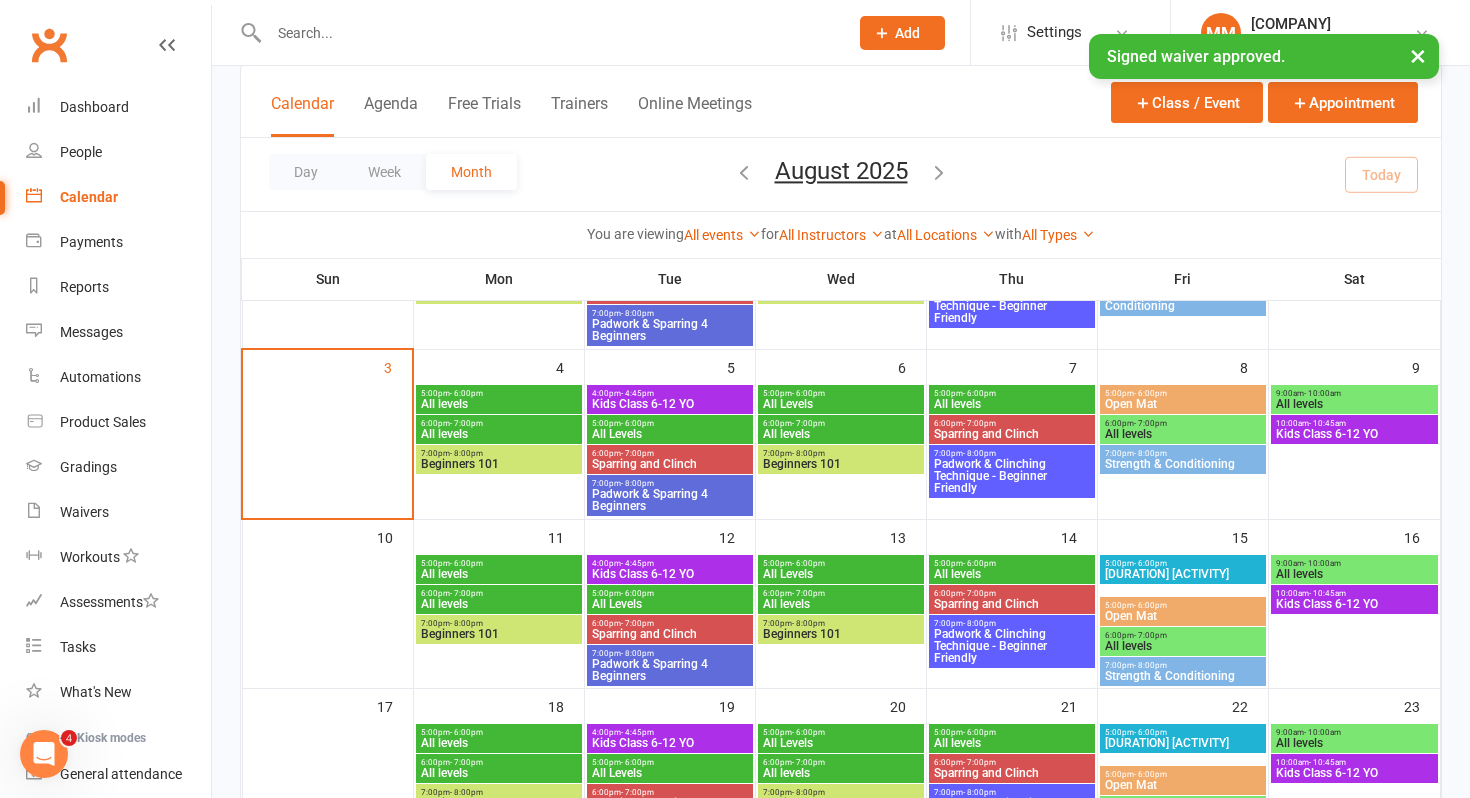 scroll, scrollTop: 242, scrollLeft: 0, axis: vertical 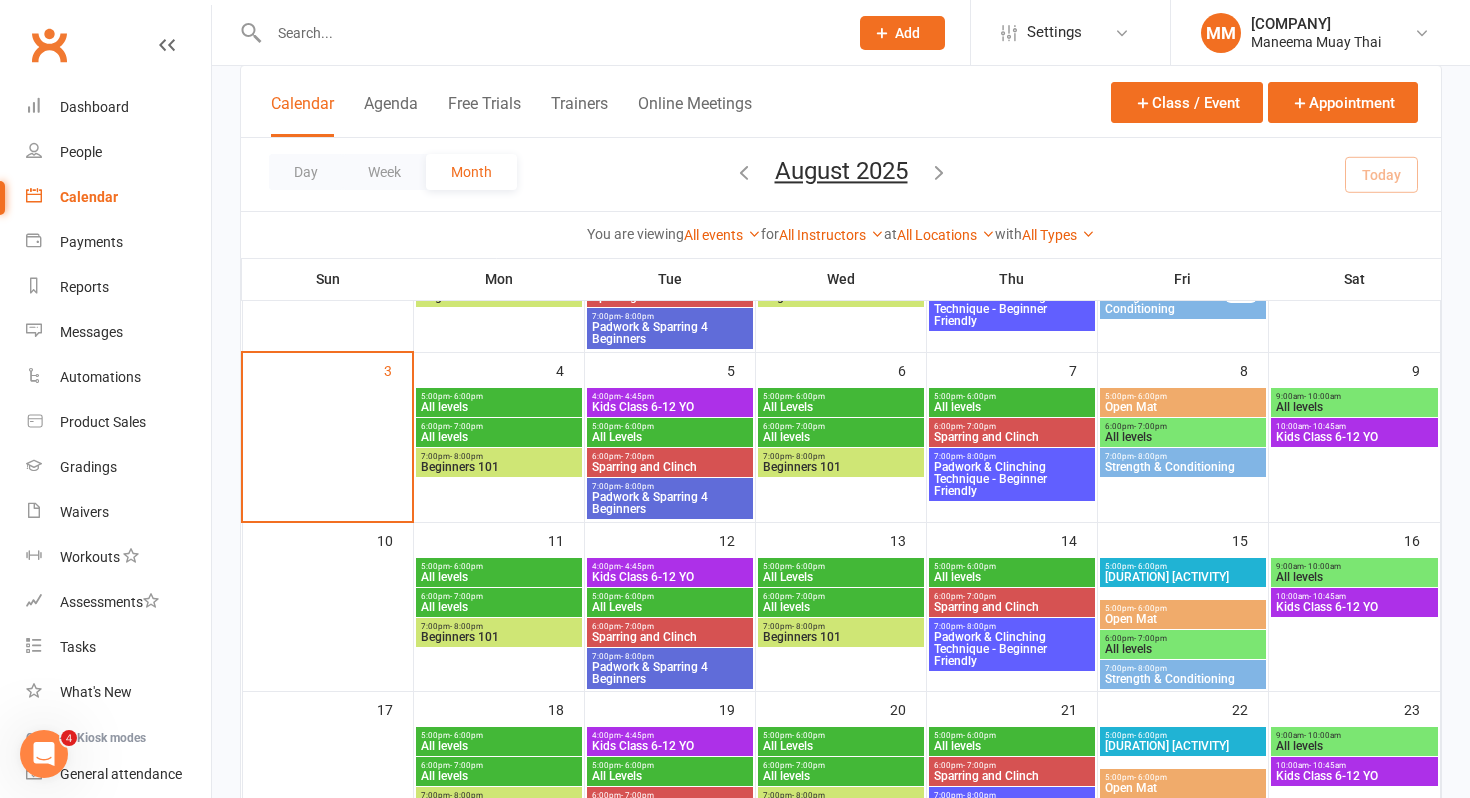 click on "Beginners 101" at bounding box center (499, 467) 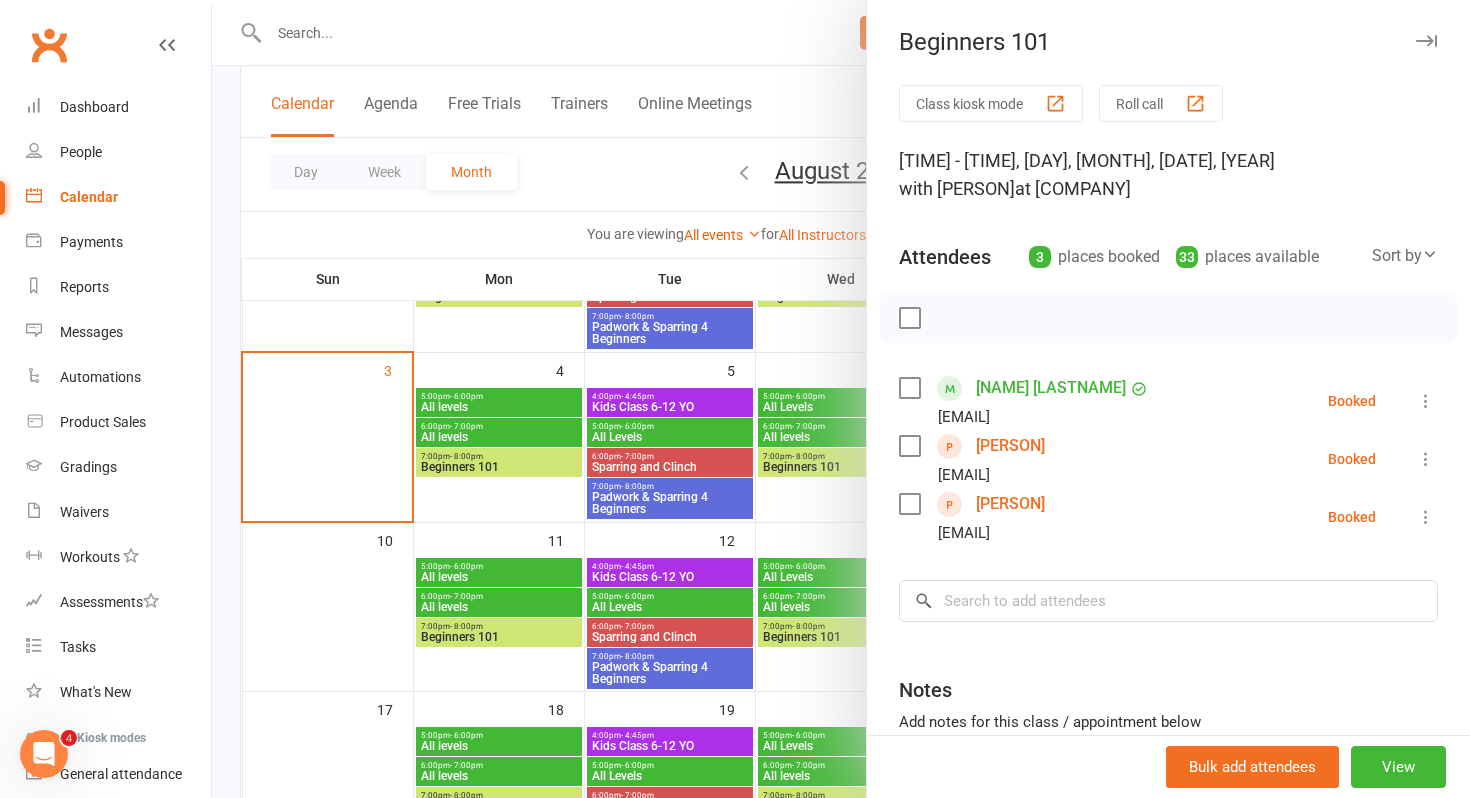 click at bounding box center [909, 446] 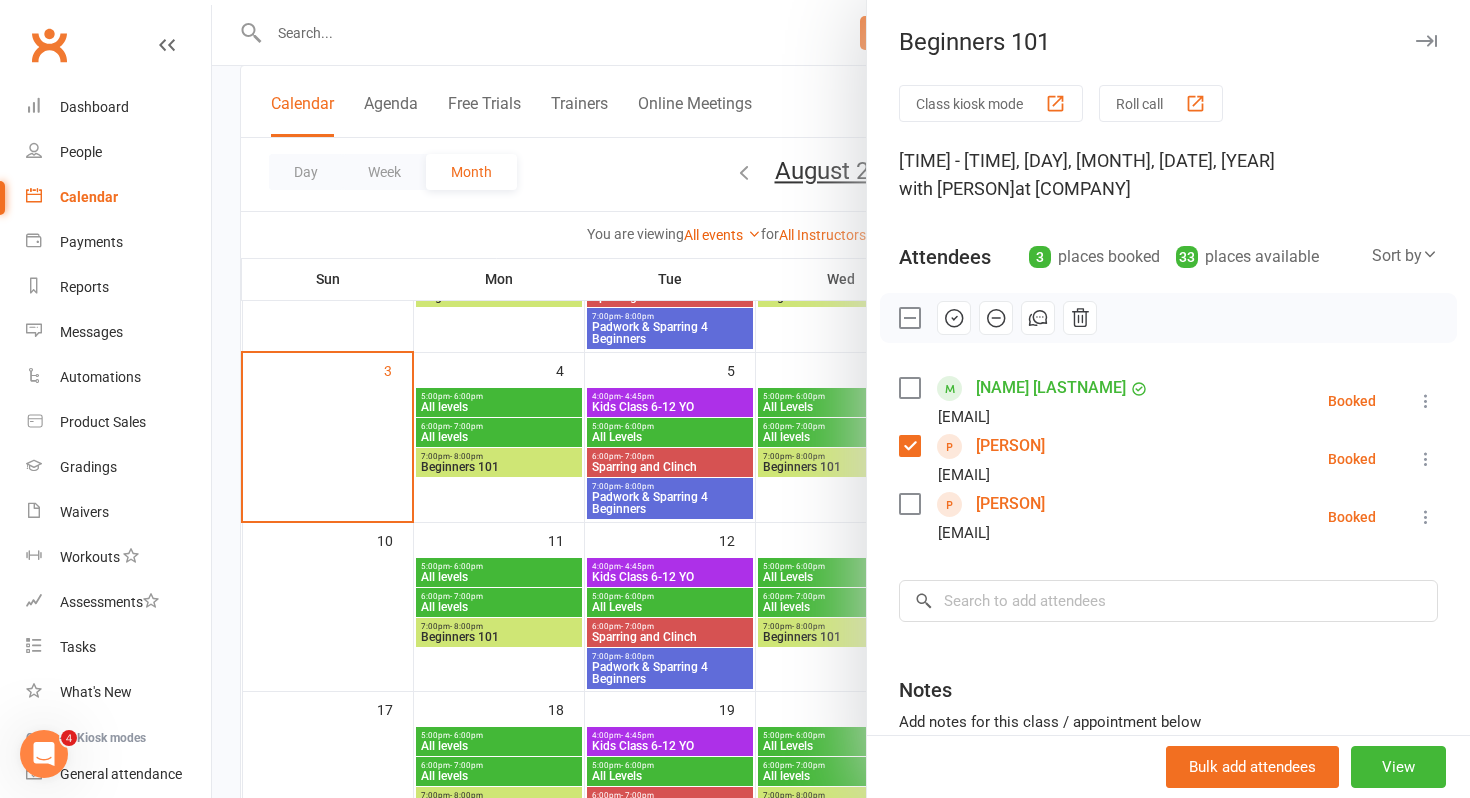 click at bounding box center (909, 504) 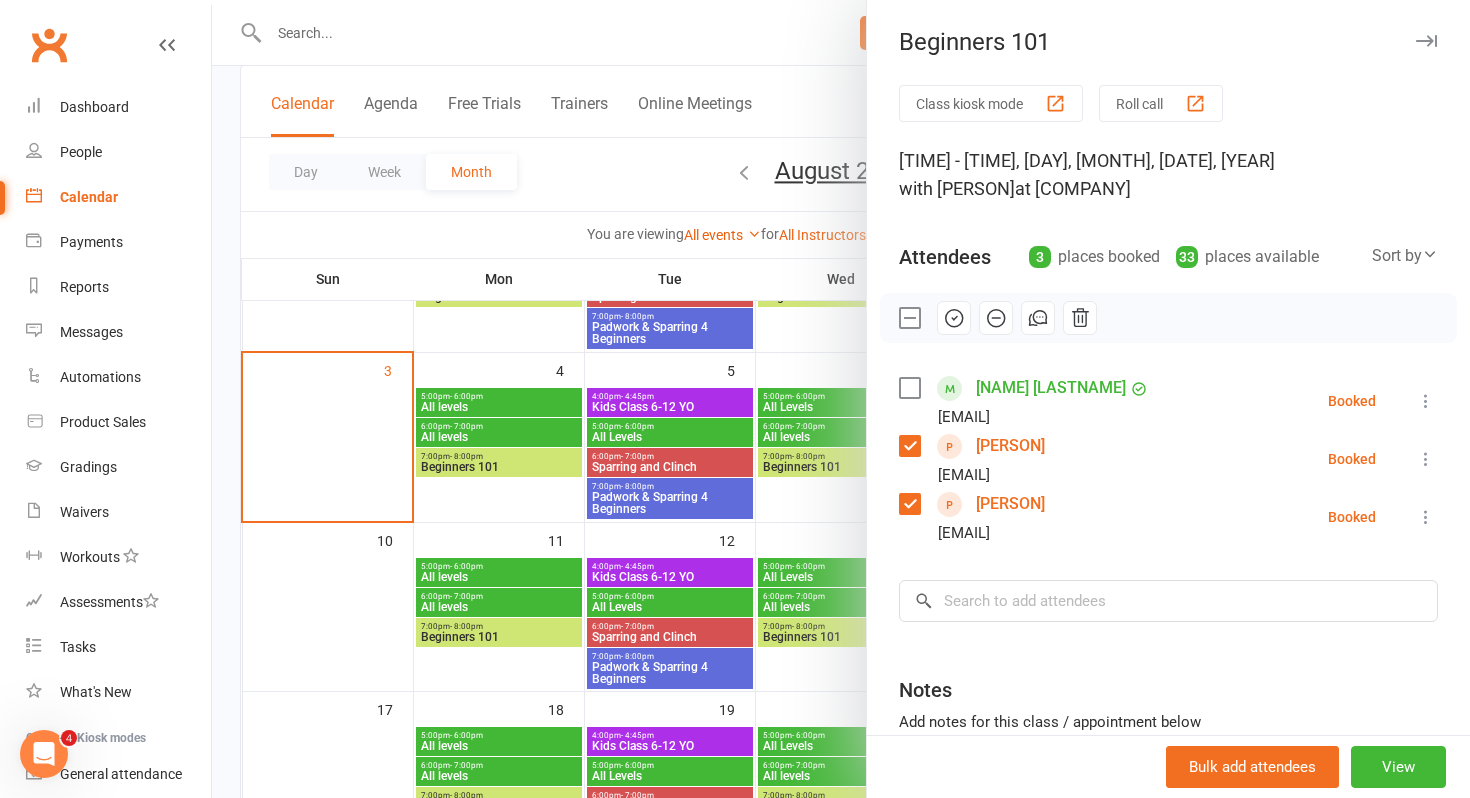 click 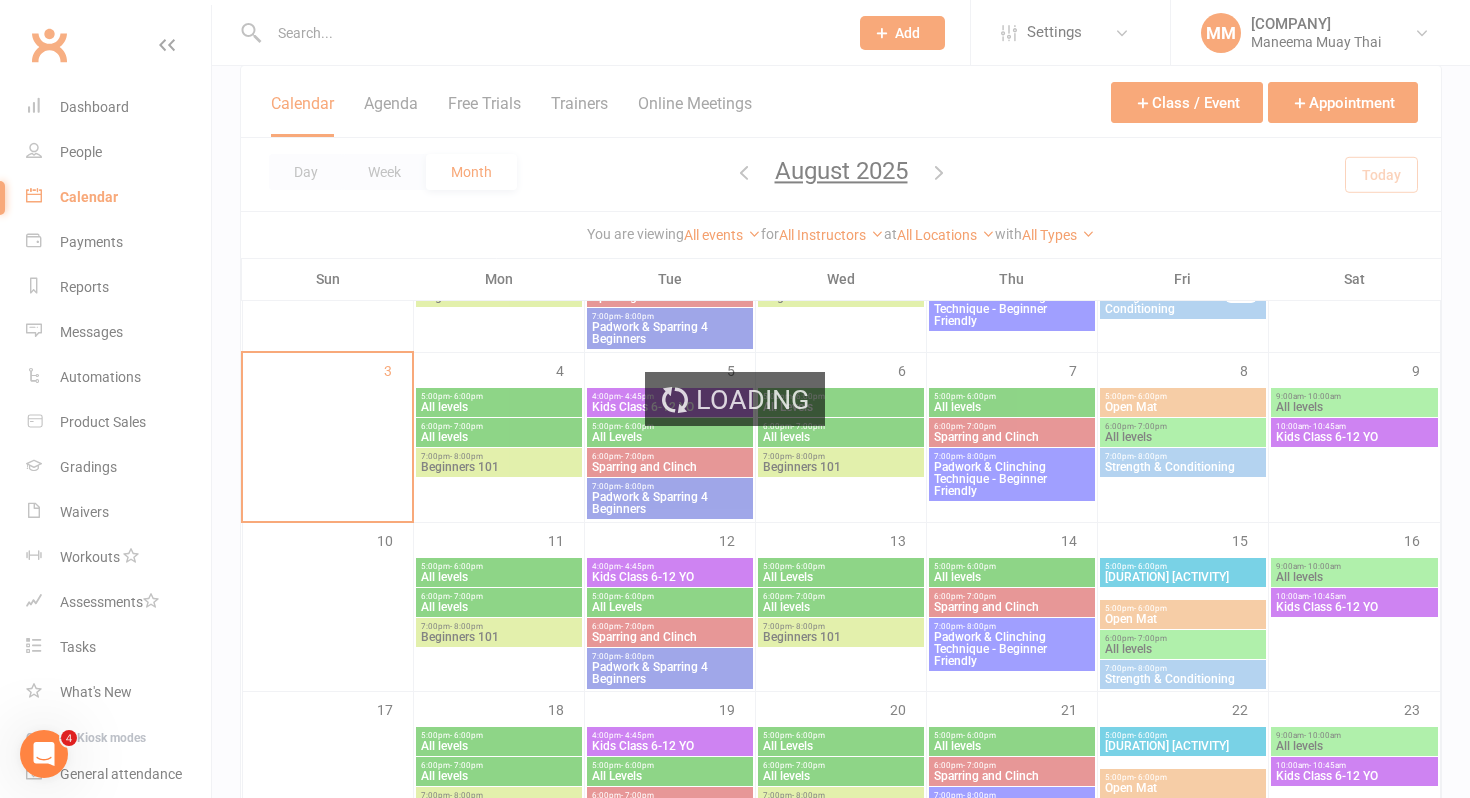 scroll, scrollTop: 0, scrollLeft: 0, axis: both 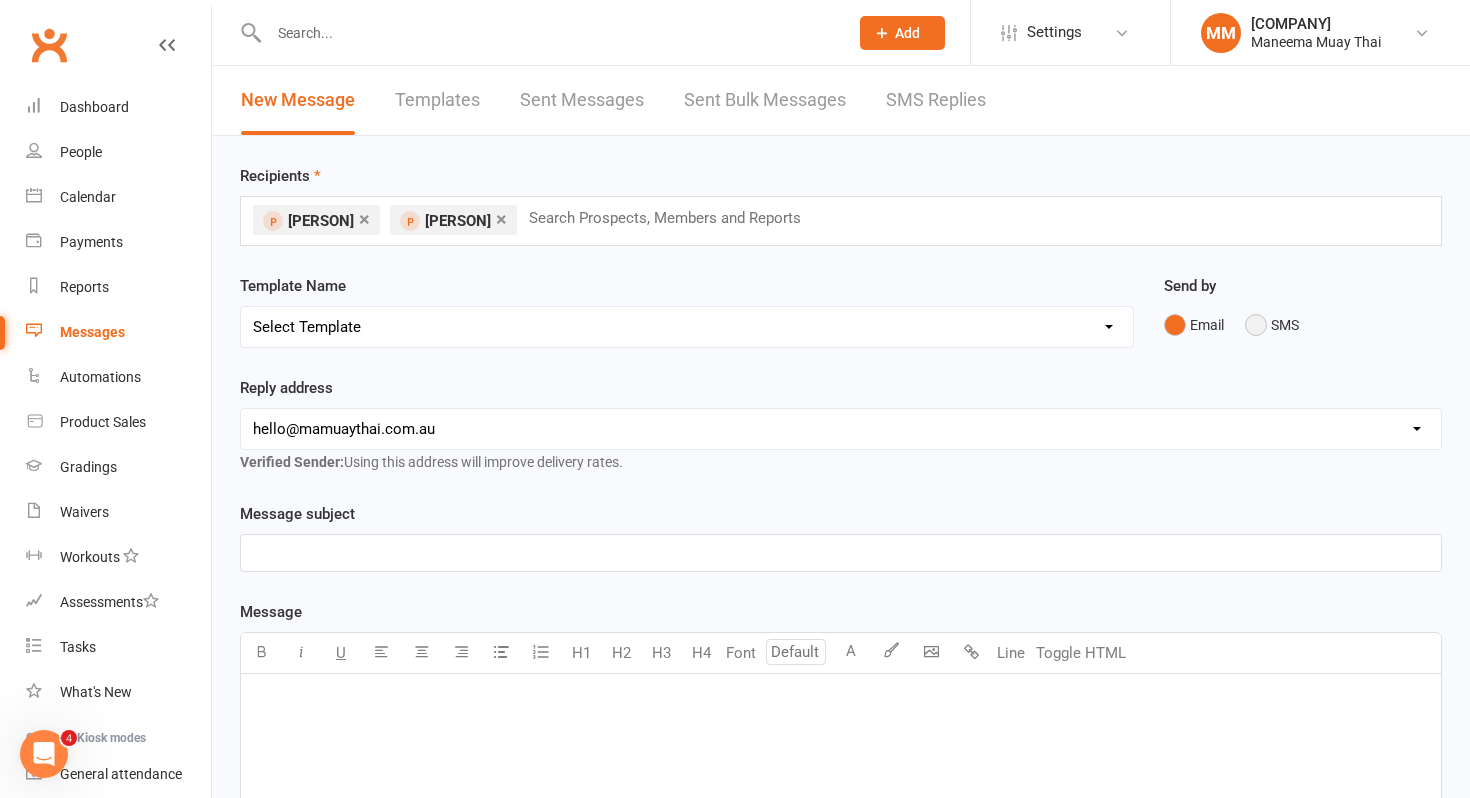 click on "SMS" at bounding box center [1272, 325] 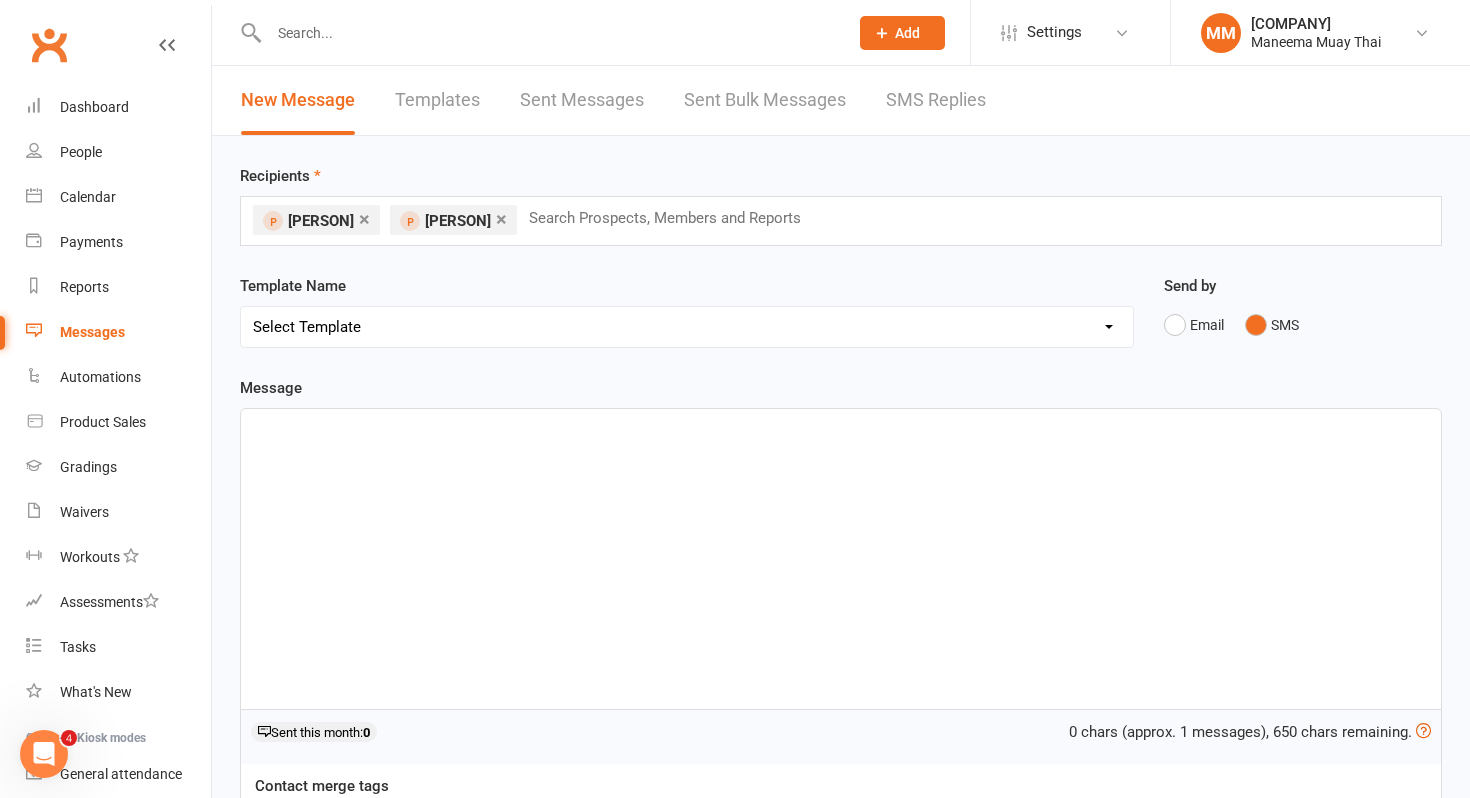 click on "﻿" at bounding box center [841, 559] 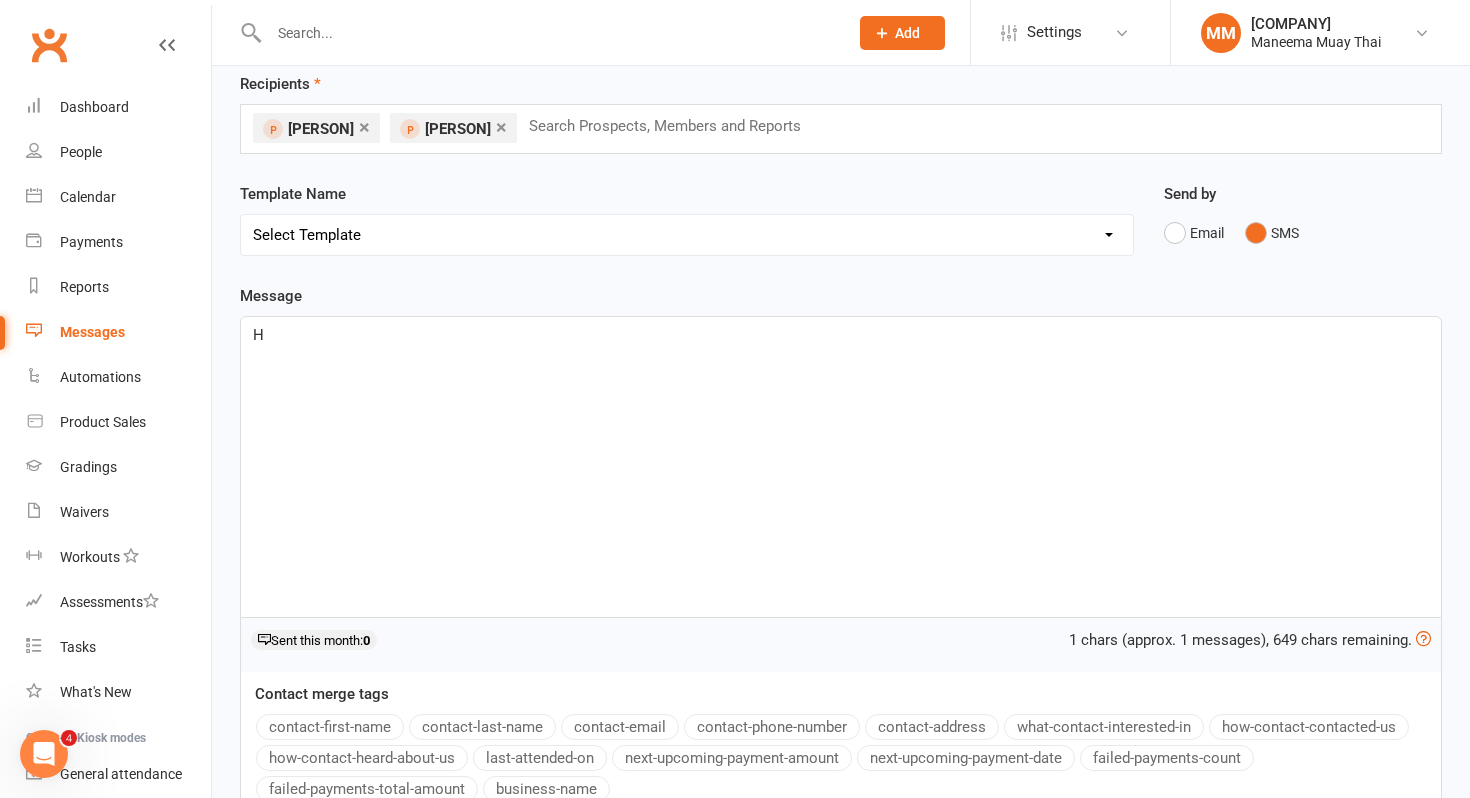 type 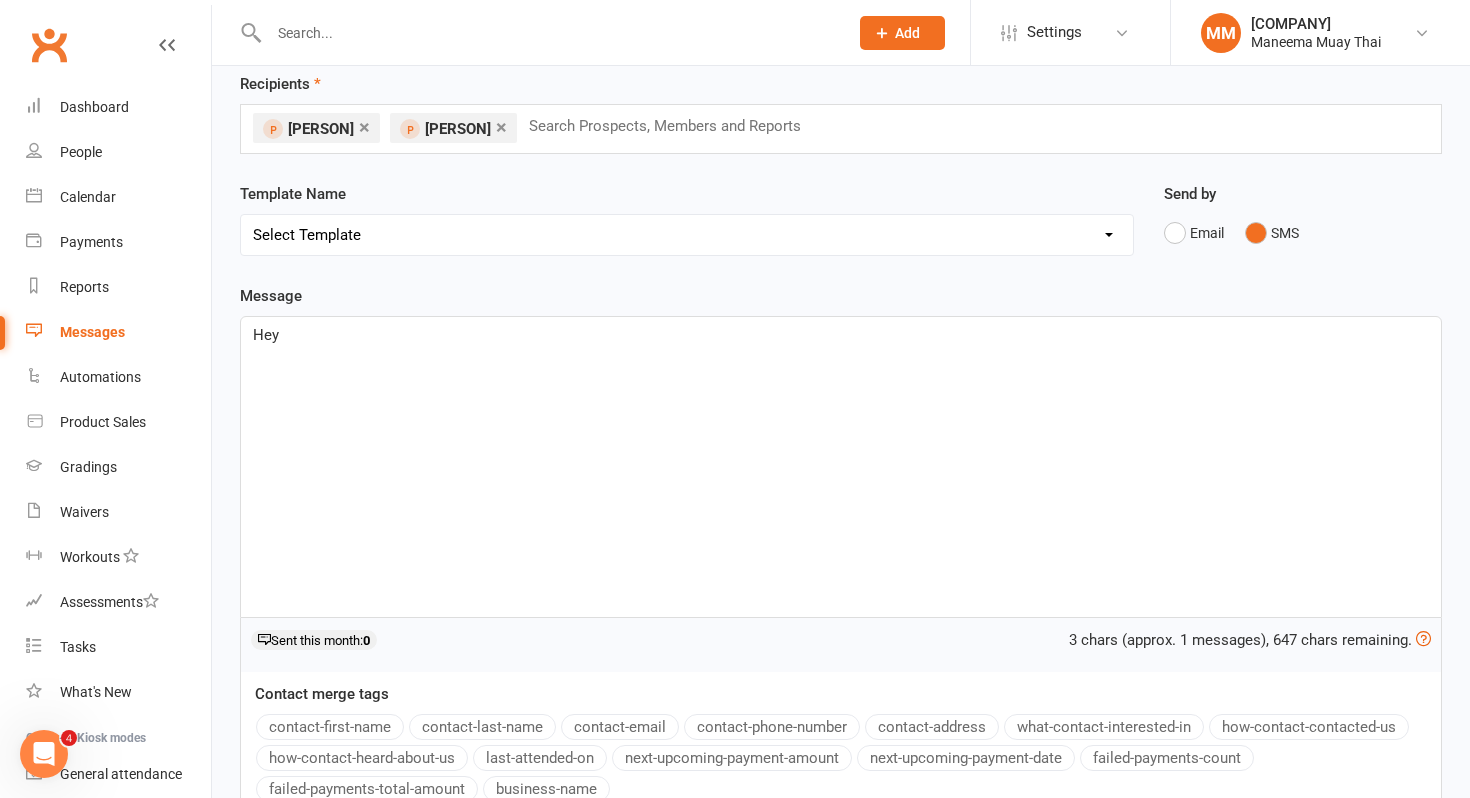 scroll, scrollTop: 85, scrollLeft: 0, axis: vertical 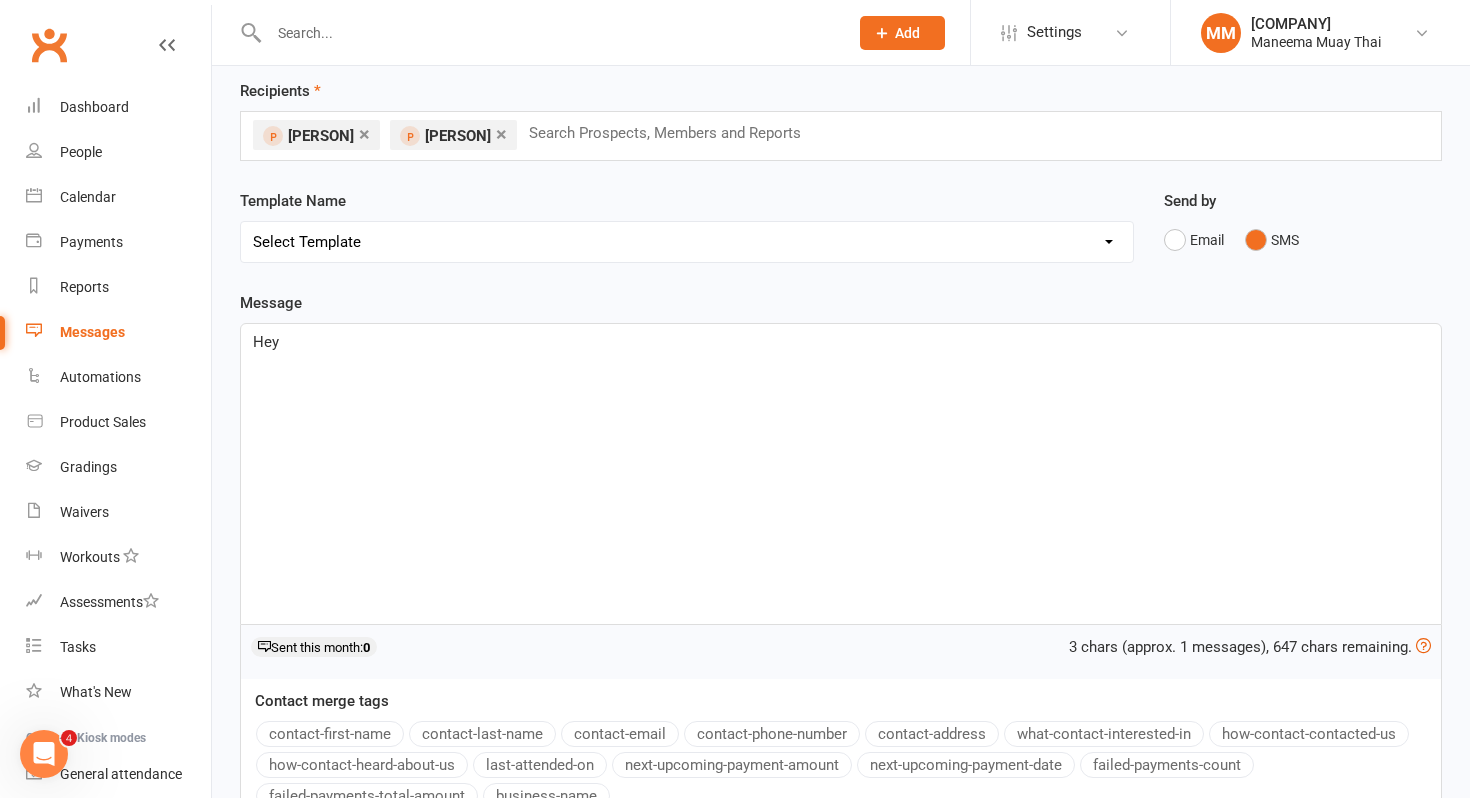 click on "contact-first-name" at bounding box center (330, 734) 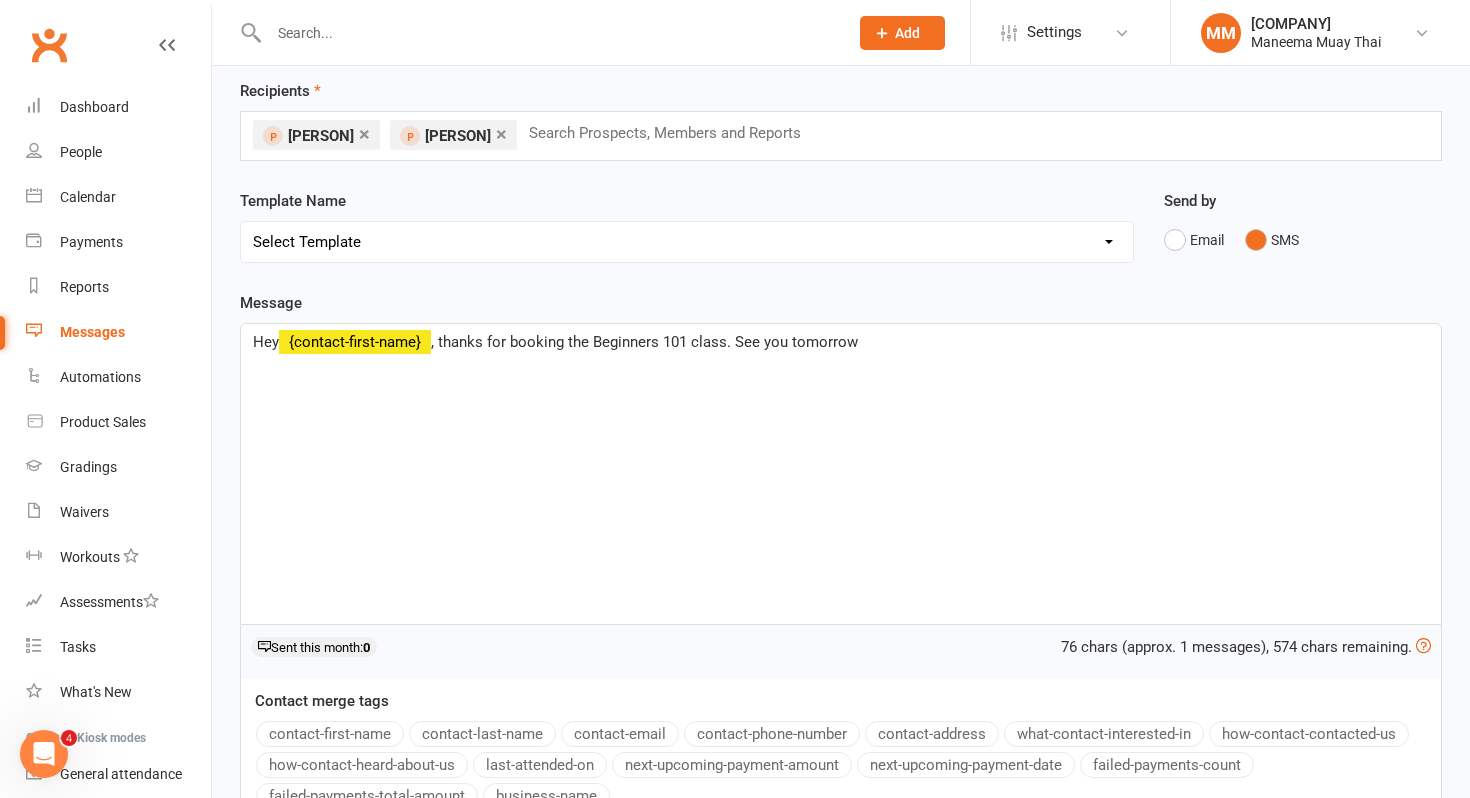 click on ", thanks for booking the Beginners 101 class. See you tomorrow" at bounding box center [644, 342] 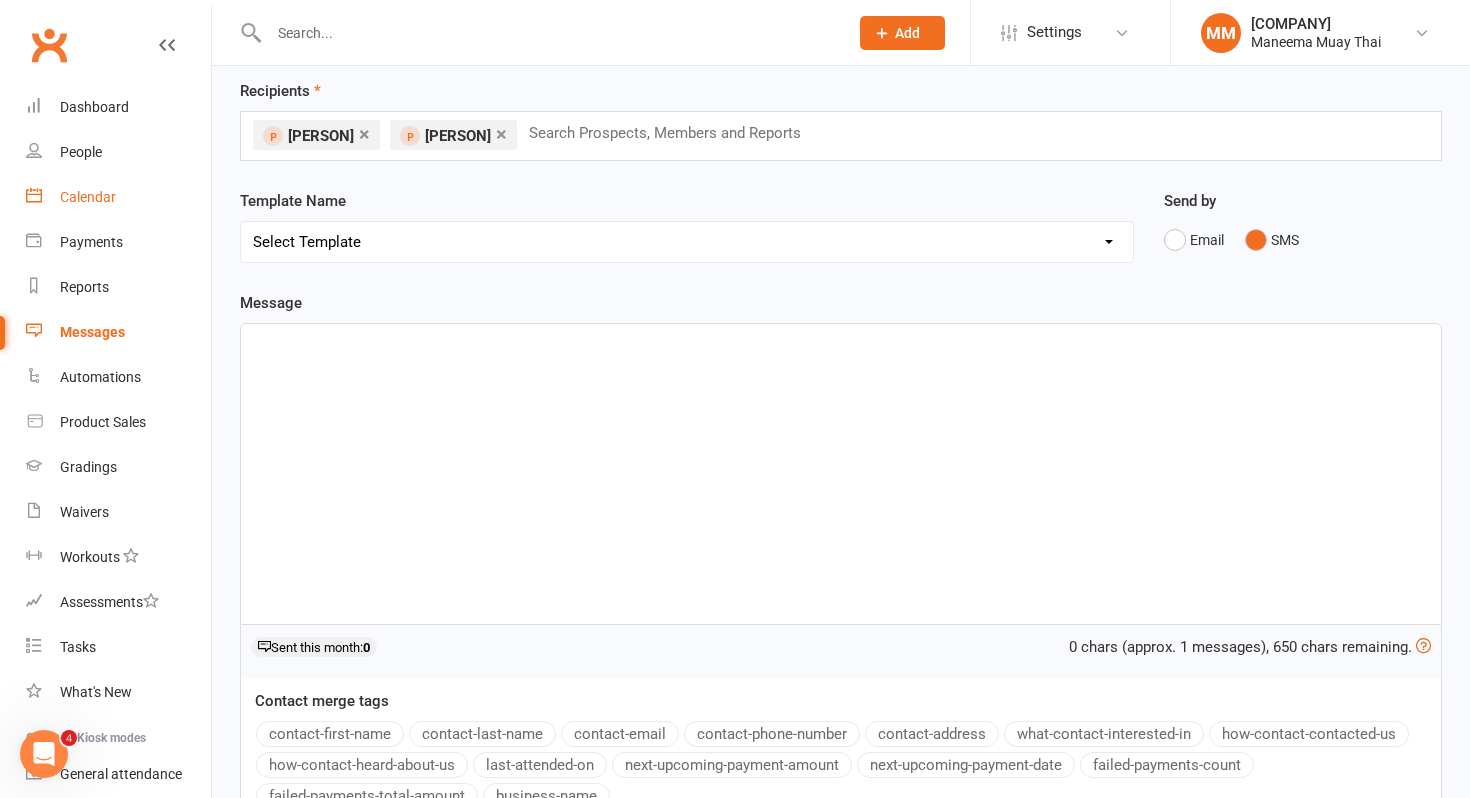 click on "Calendar" at bounding box center [88, 197] 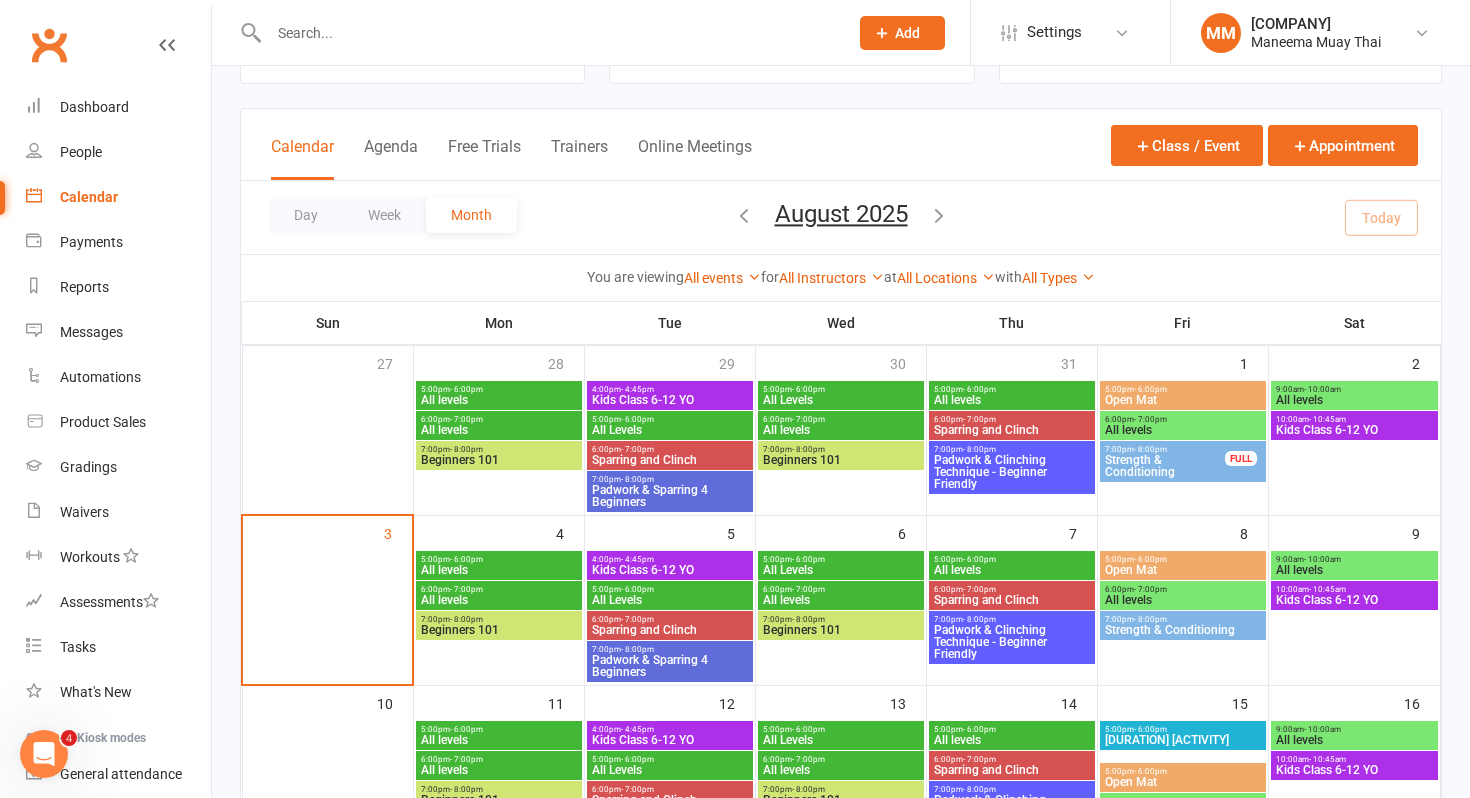 scroll, scrollTop: 180, scrollLeft: 0, axis: vertical 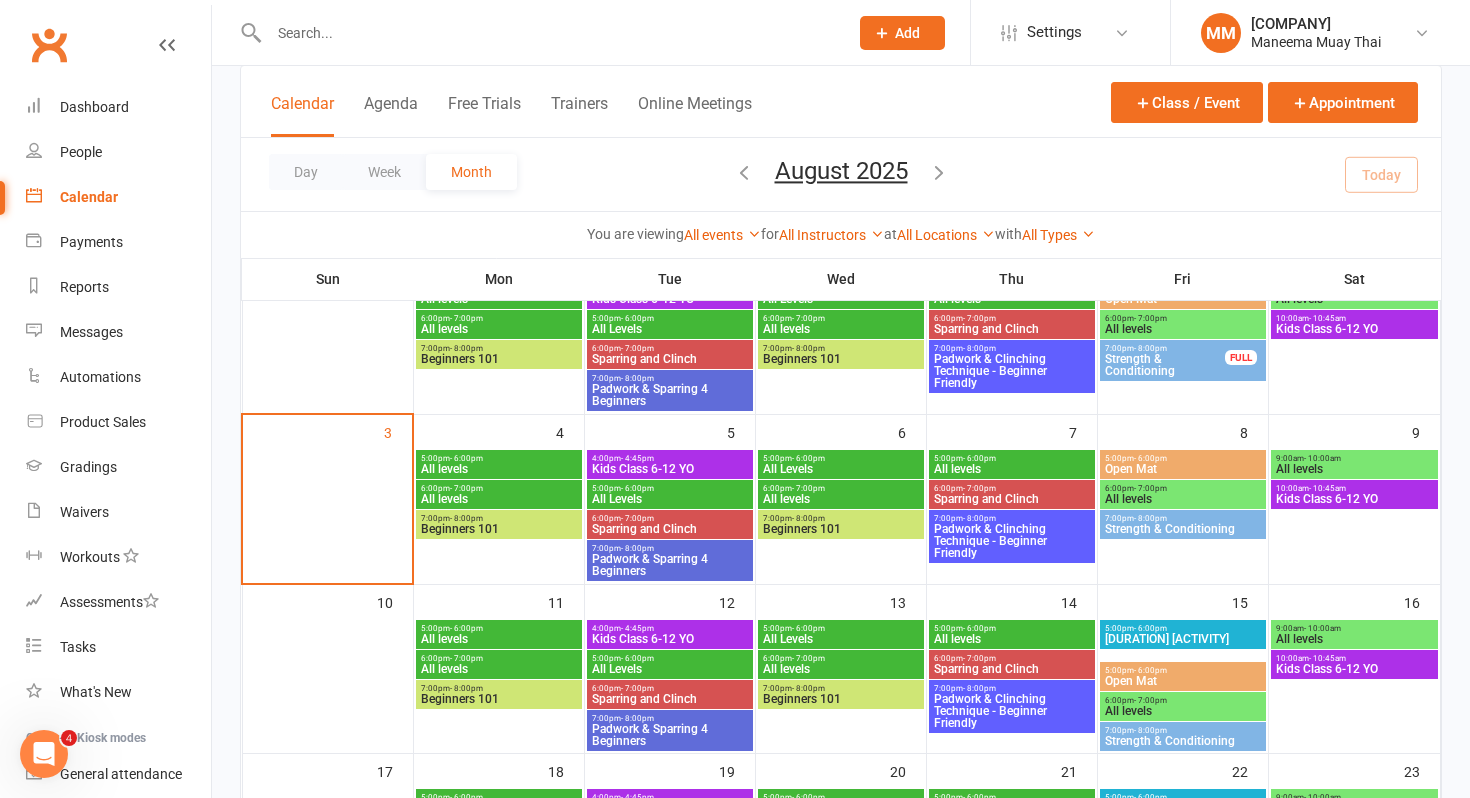 click on "Beginners 101" at bounding box center (499, 529) 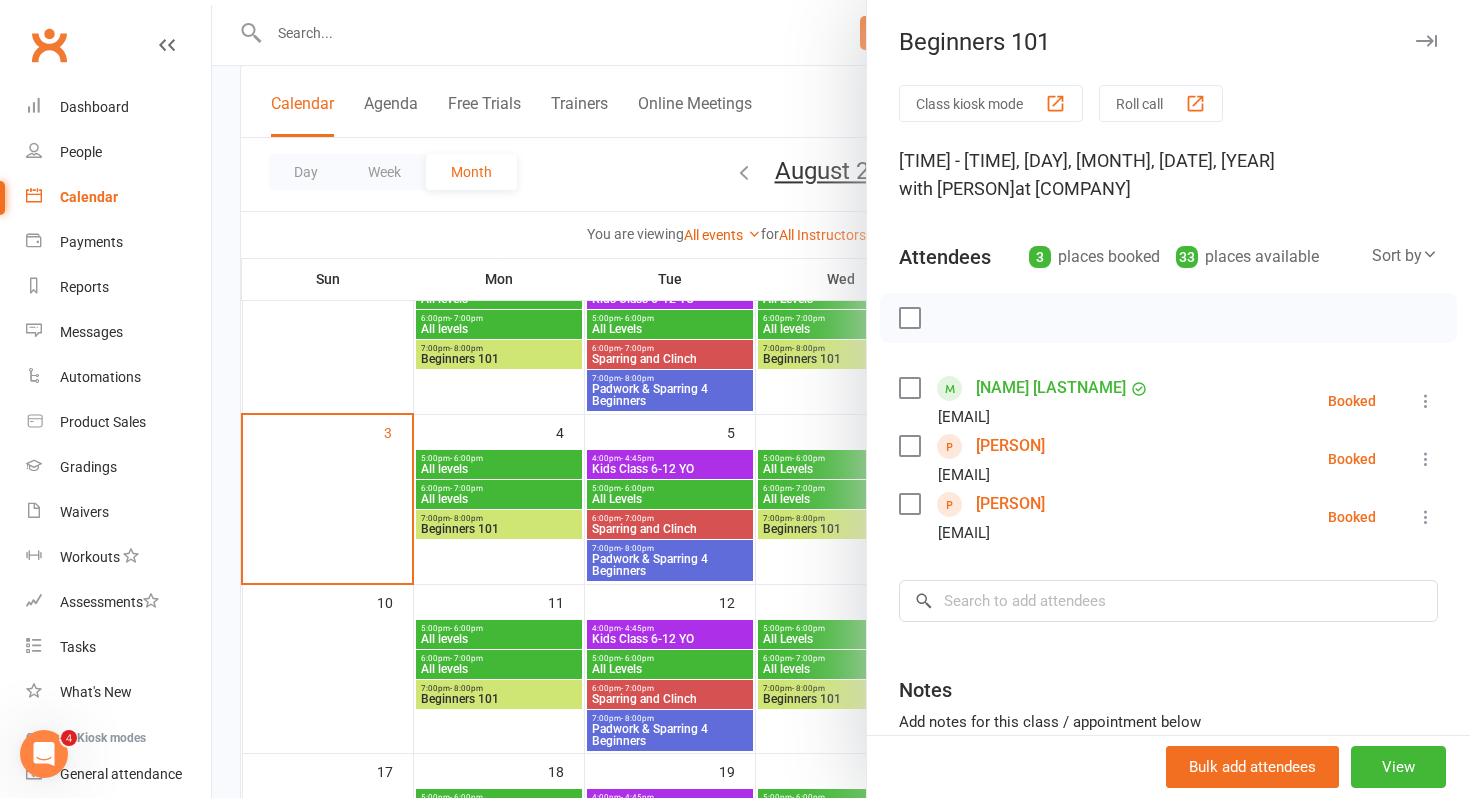 click at bounding box center (841, 399) 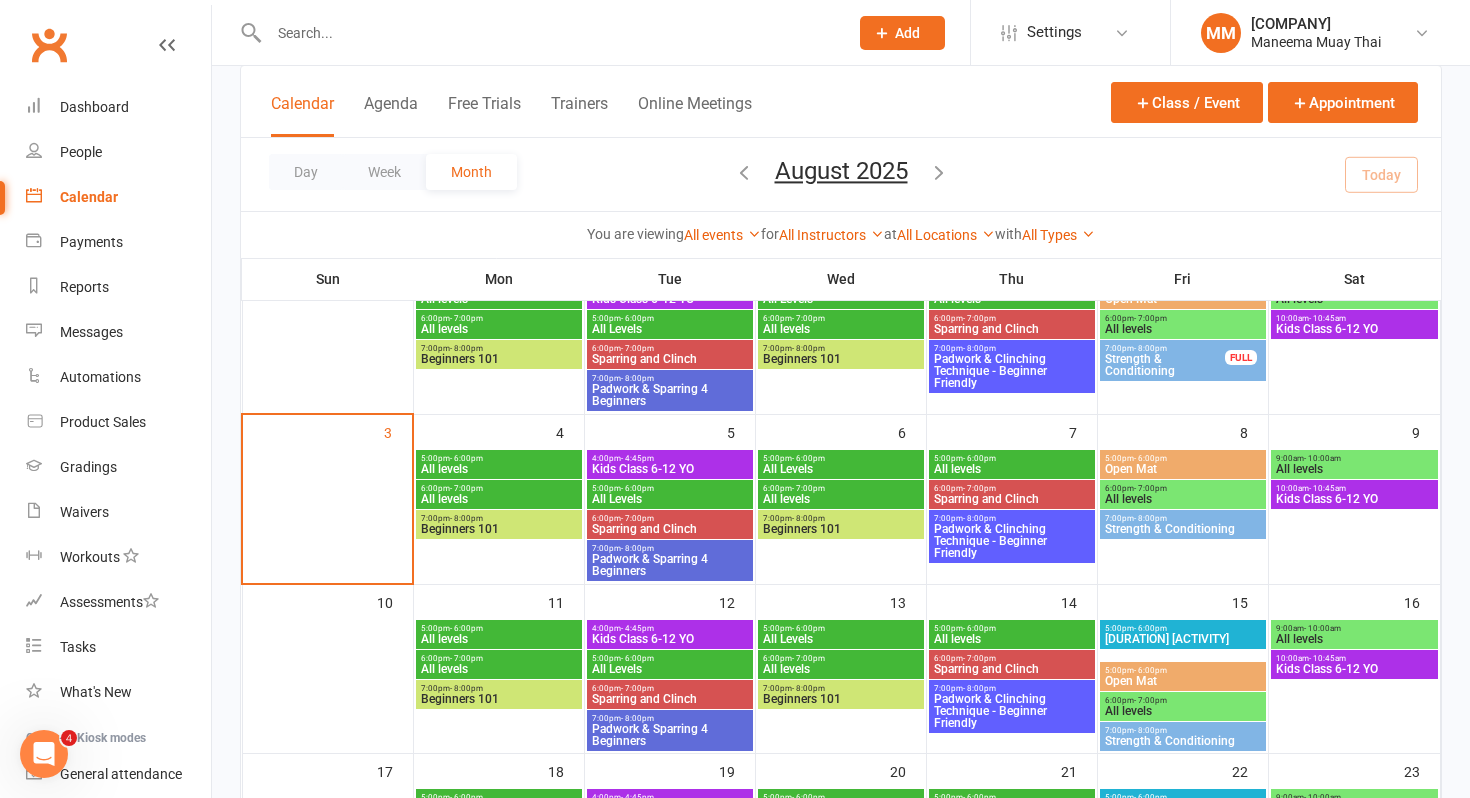 click on "All levels" at bounding box center (499, 499) 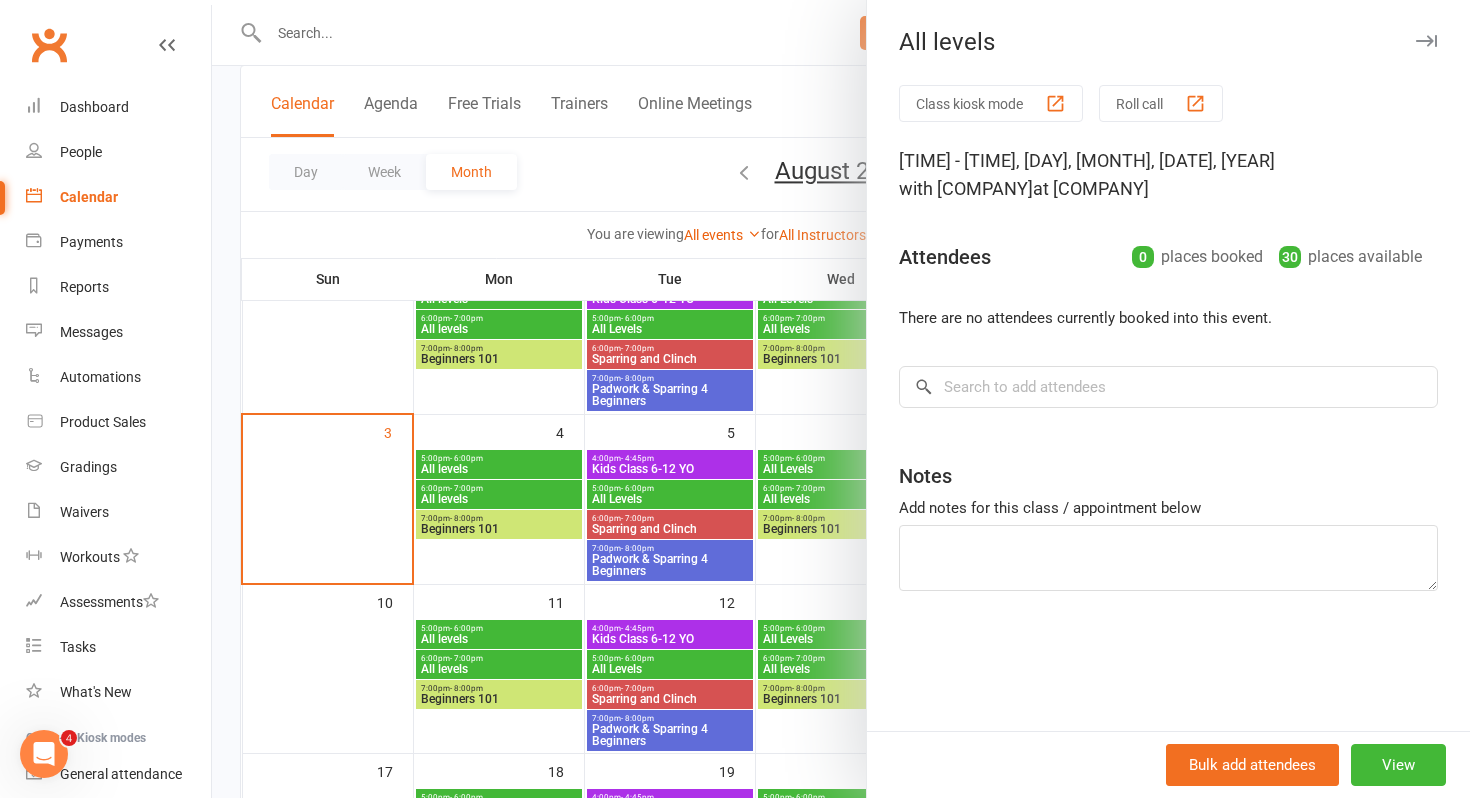 click at bounding box center [841, 399] 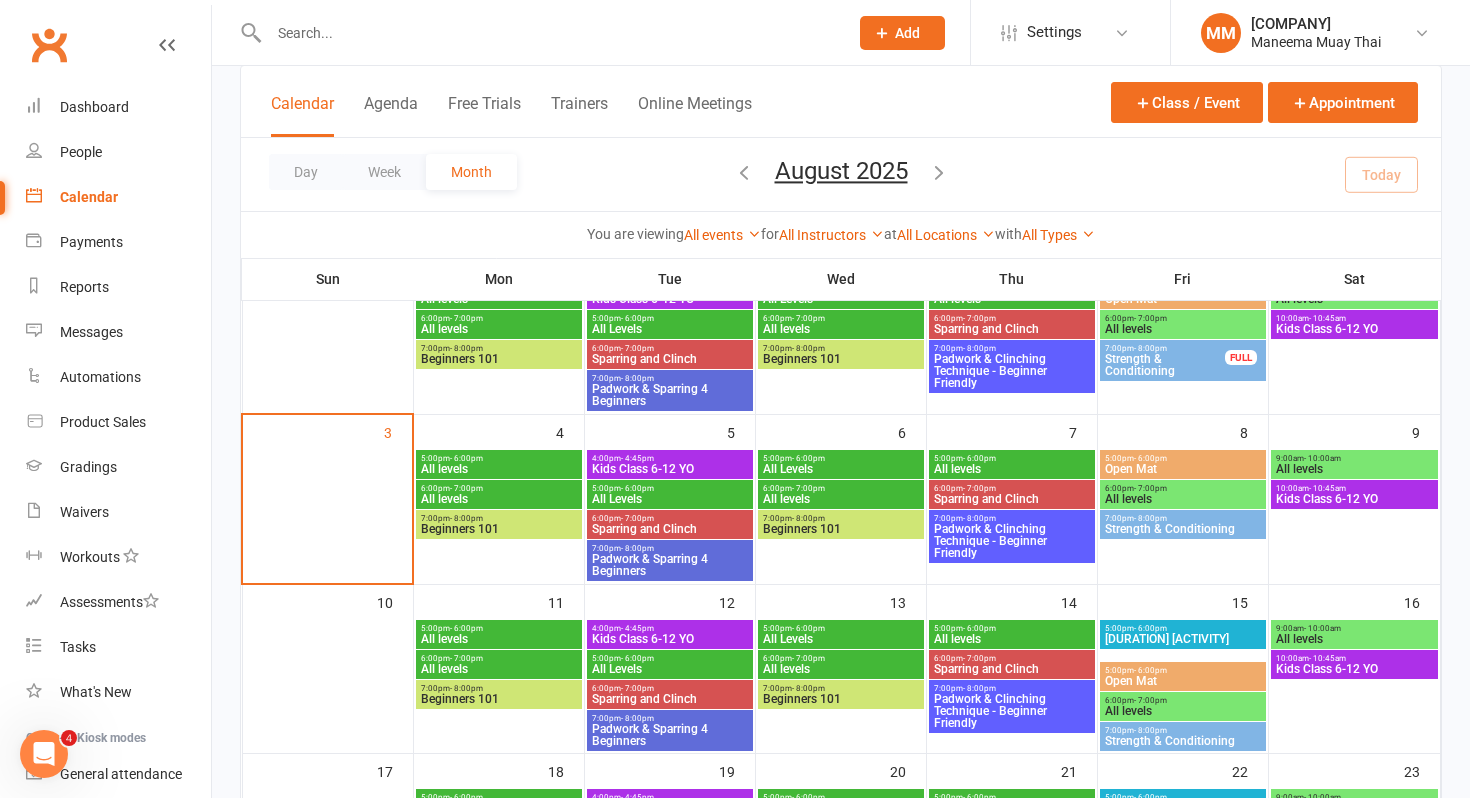 click on "All levels" at bounding box center (499, 469) 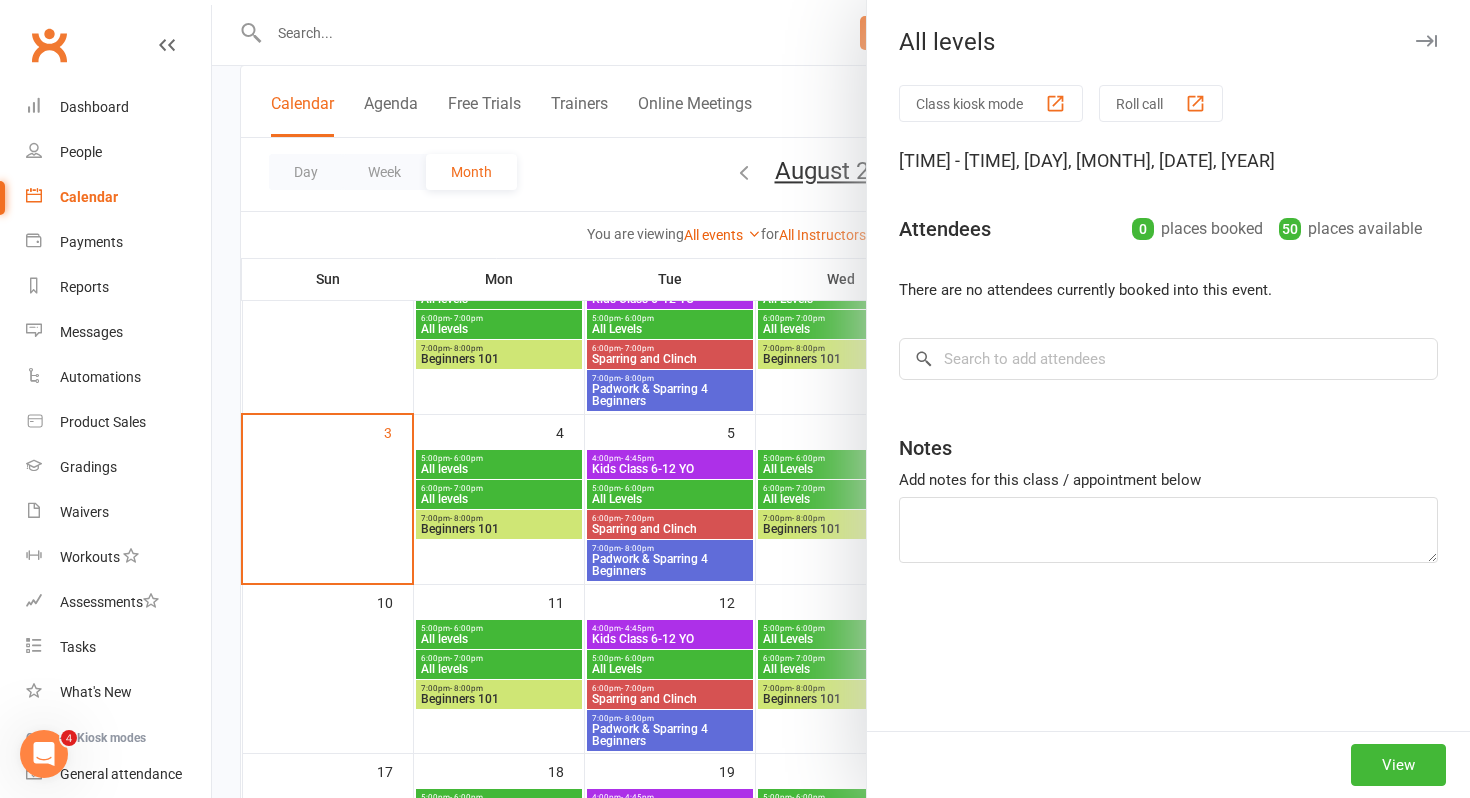click at bounding box center (841, 399) 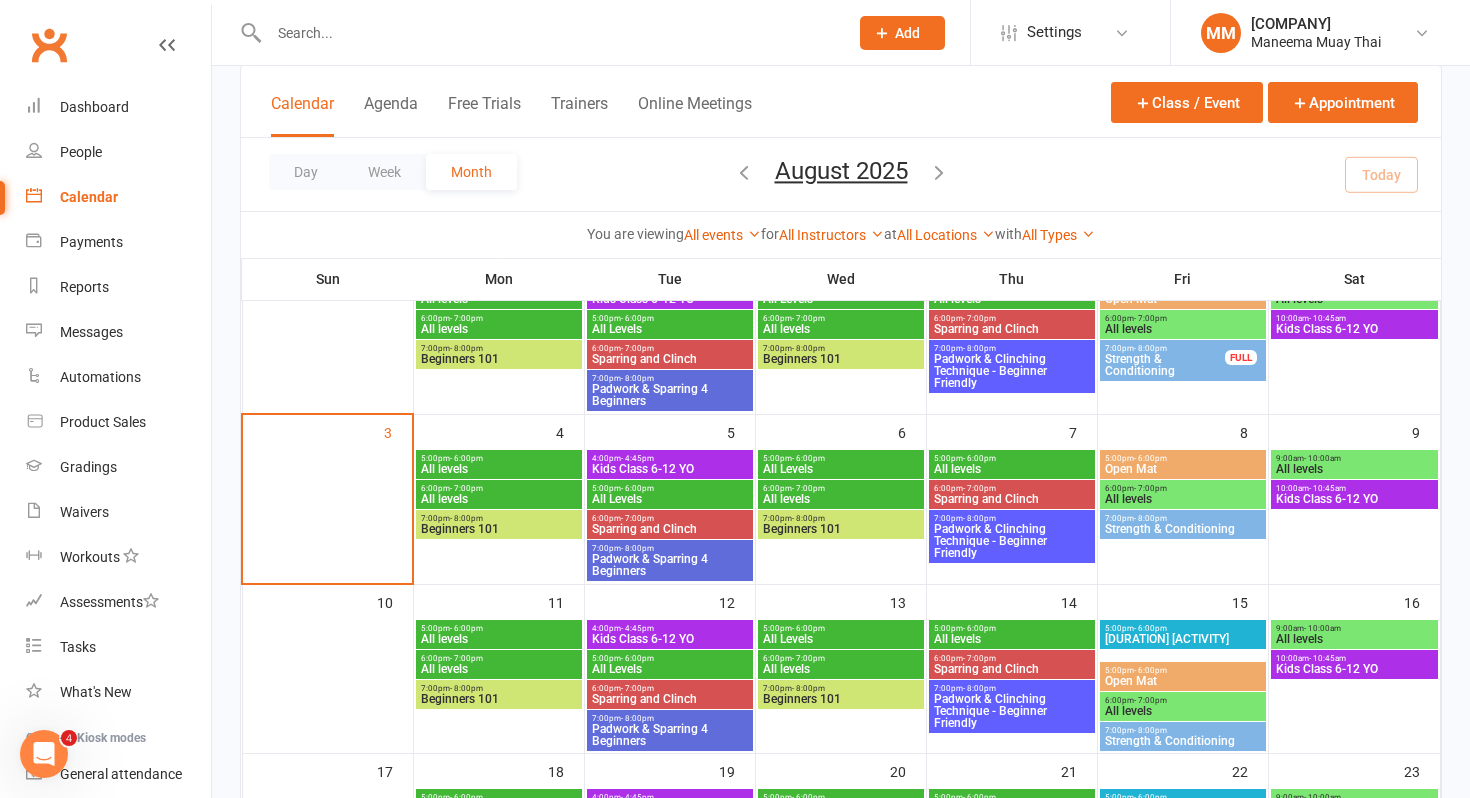 click on "Strength & Conditioning" at bounding box center (1183, 529) 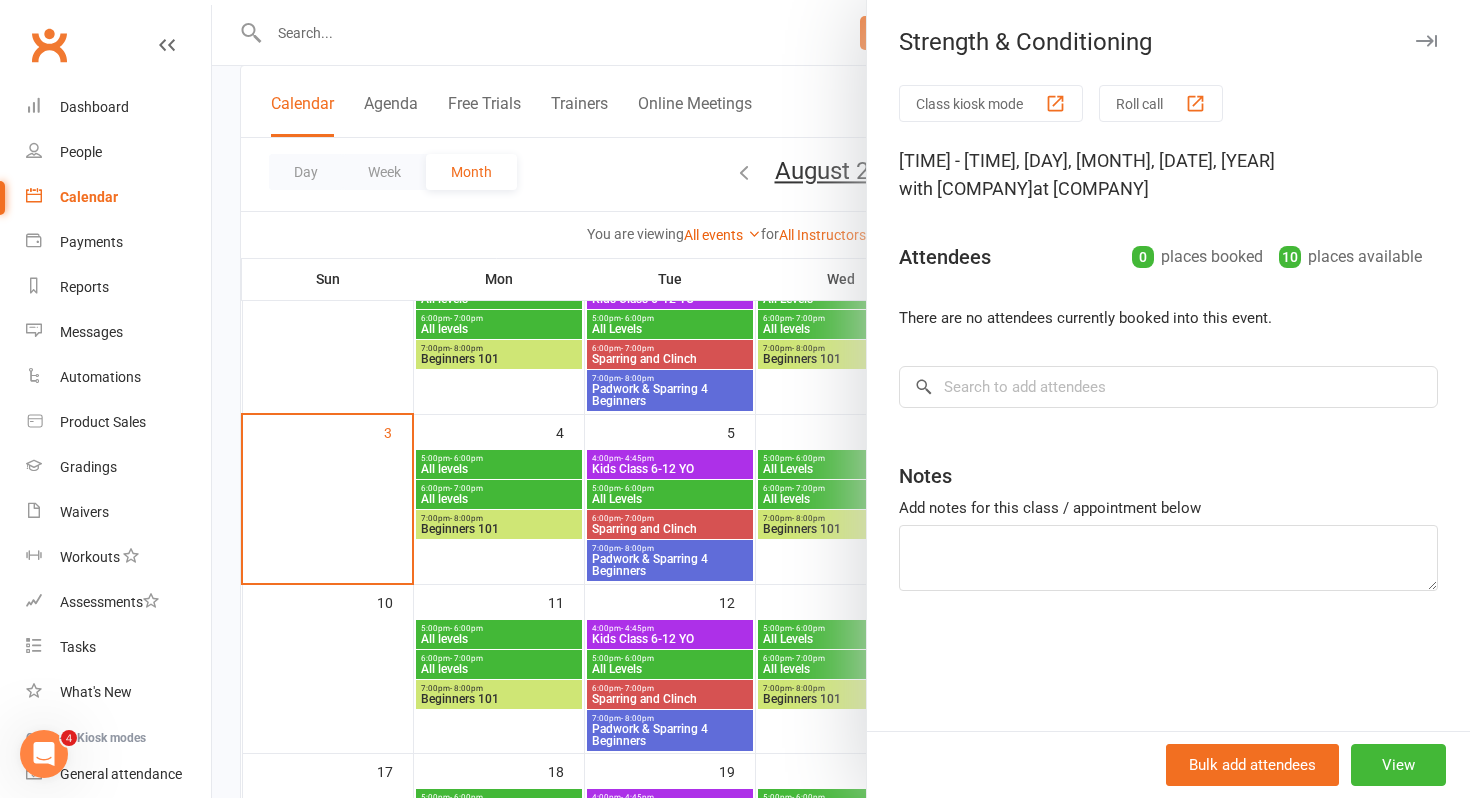 click at bounding box center (841, 399) 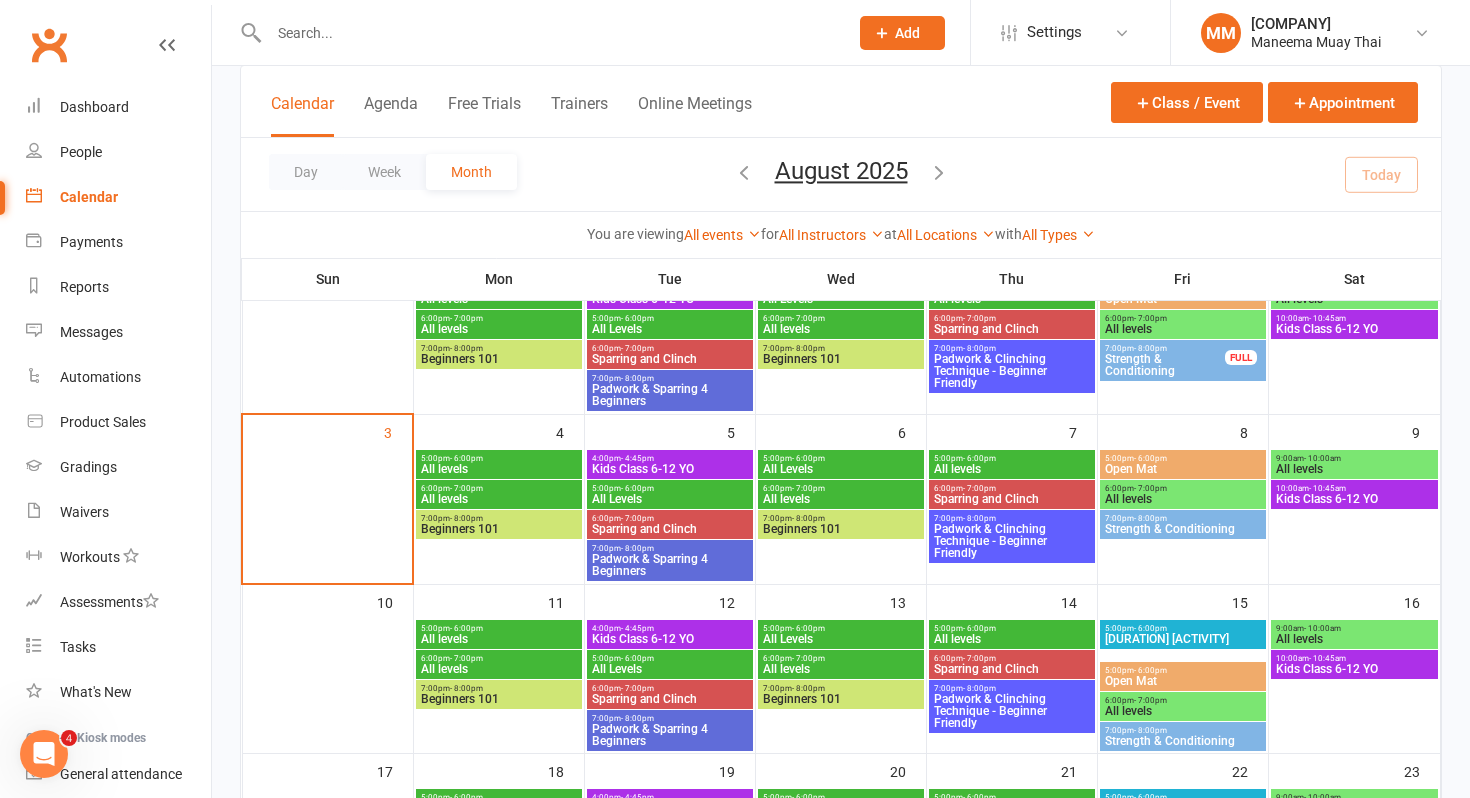click on "5:00pm  - 6:00pm" at bounding box center (1183, 628) 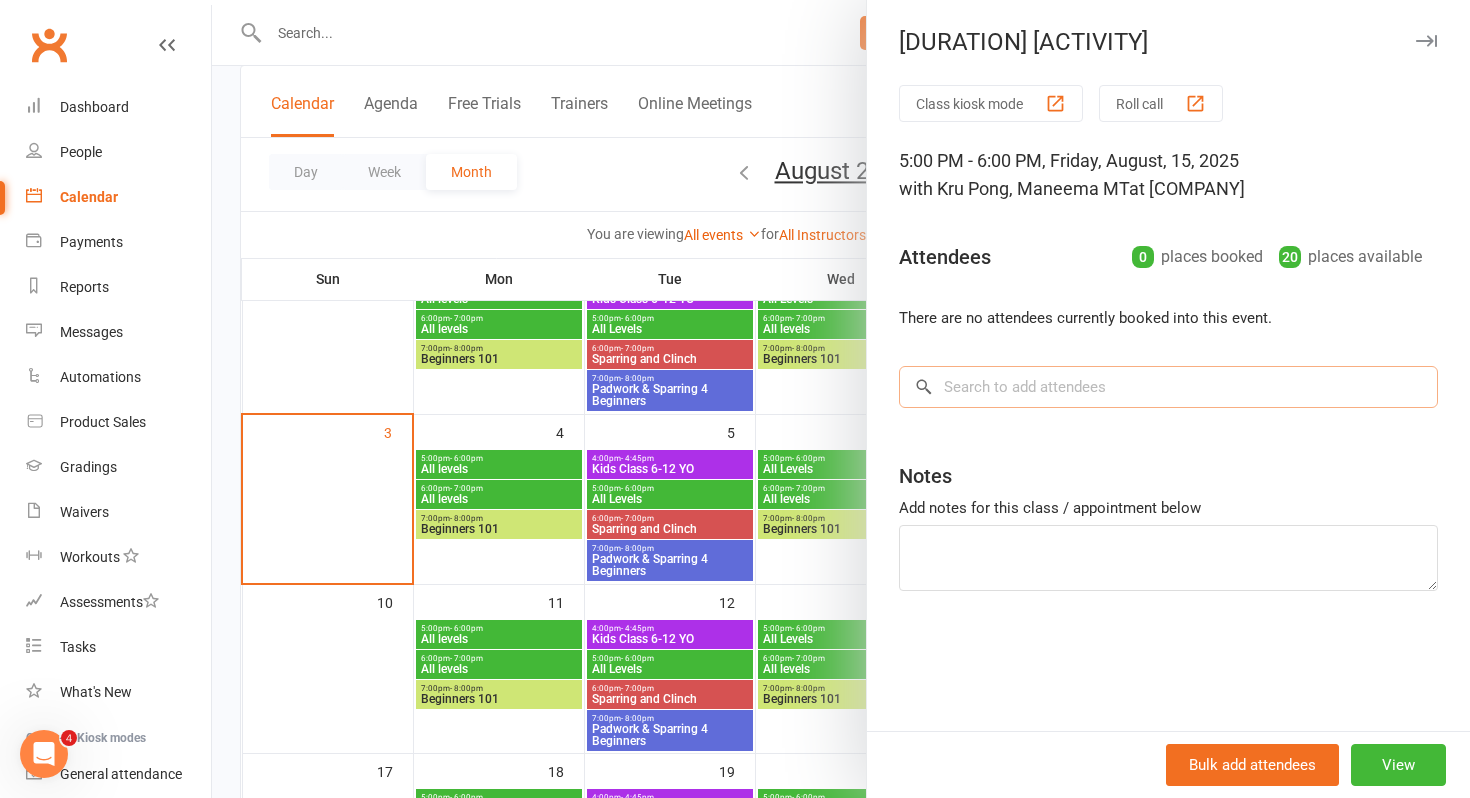 click at bounding box center (1168, 387) 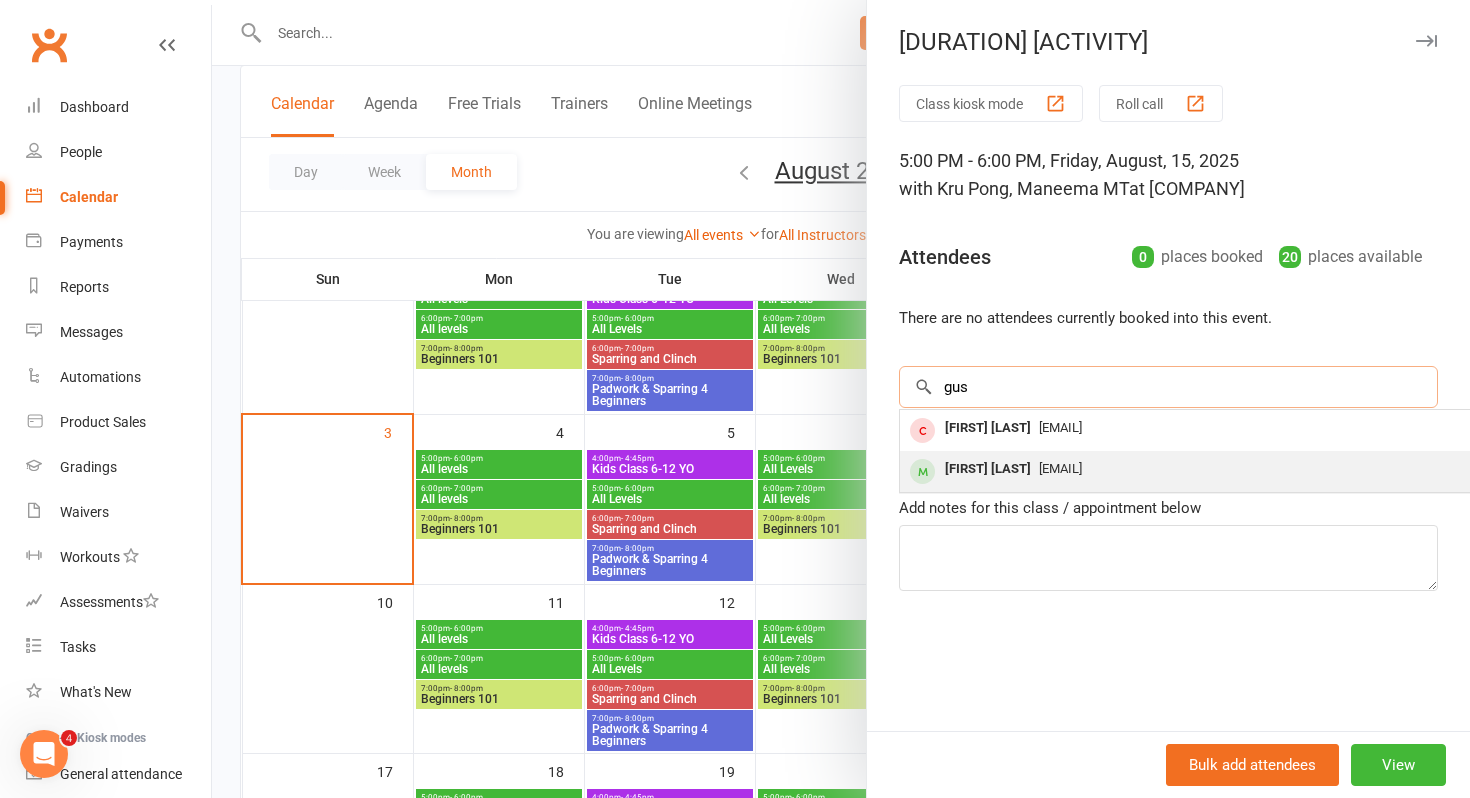 type on "gus" 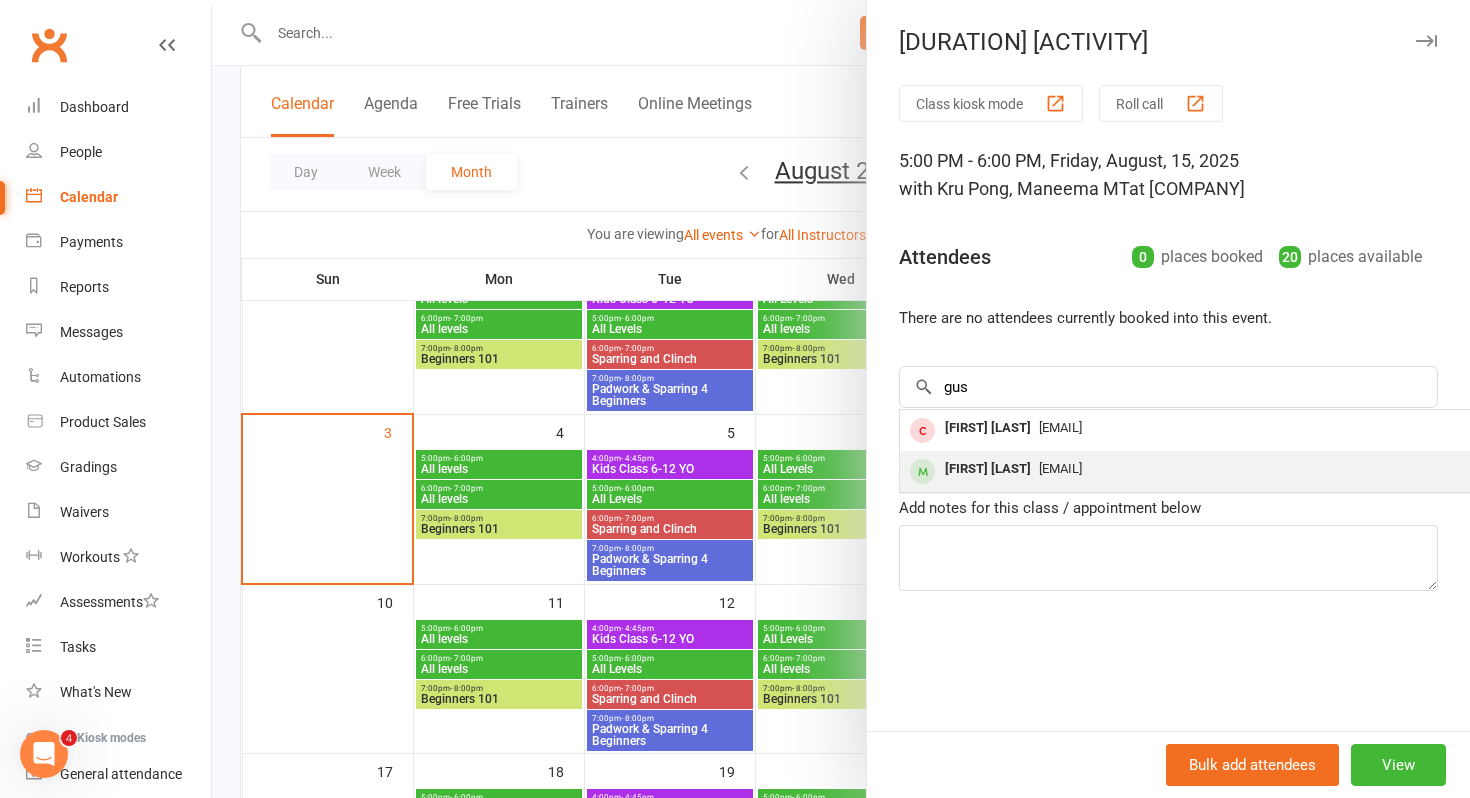 click on "[FIRST] [LAST]" at bounding box center [988, 469] 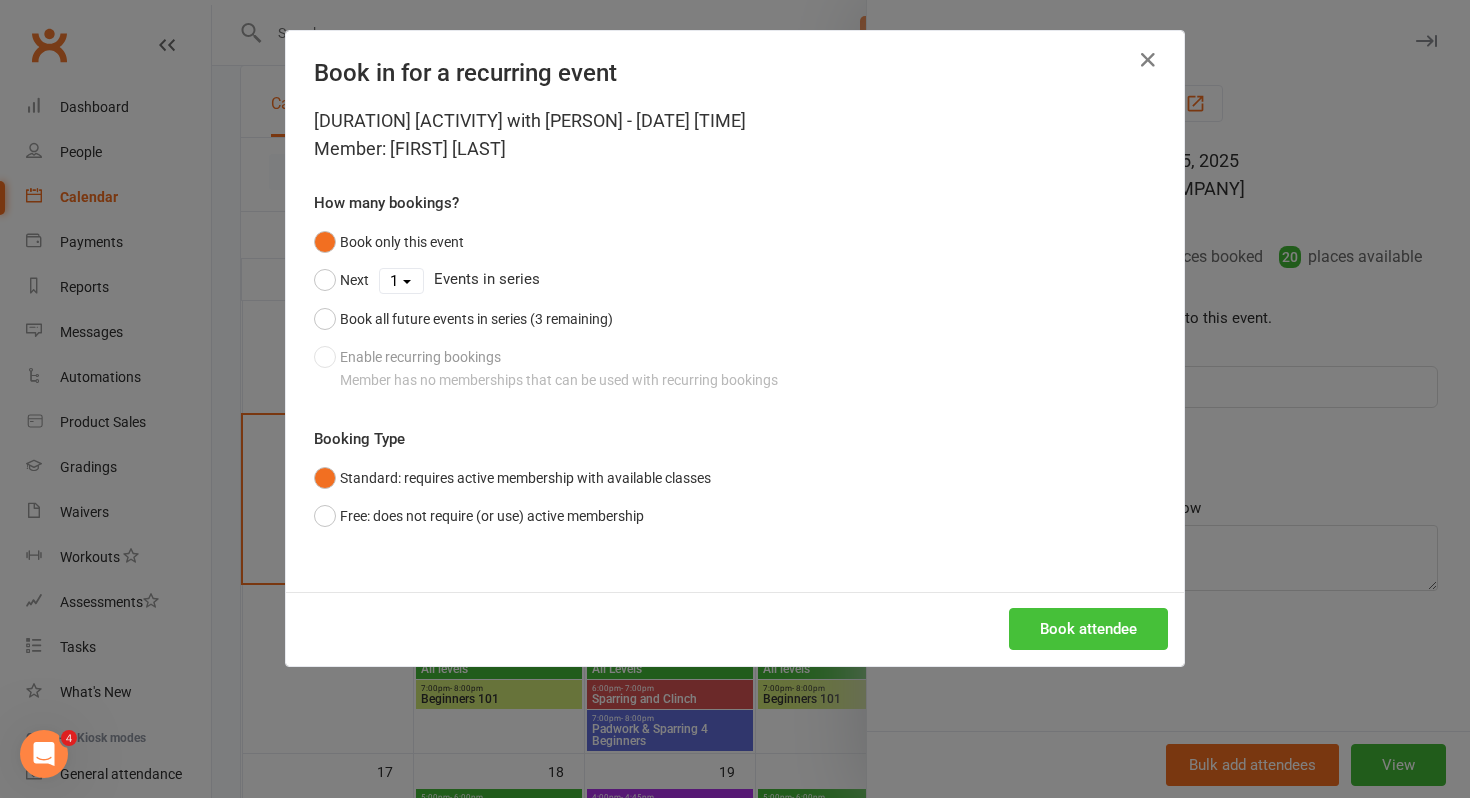 click on "Book attendee" at bounding box center (1088, 629) 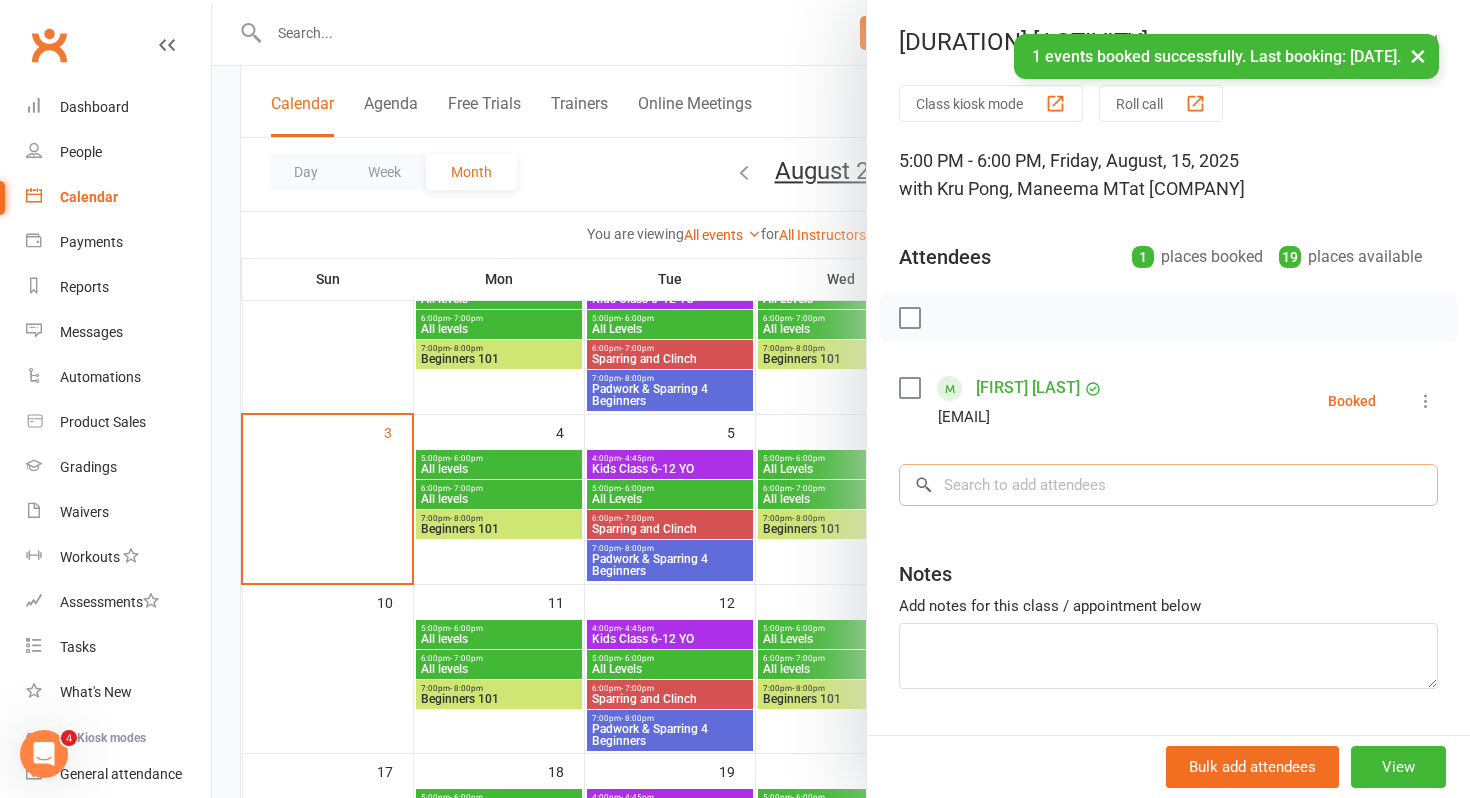click at bounding box center (1168, 485) 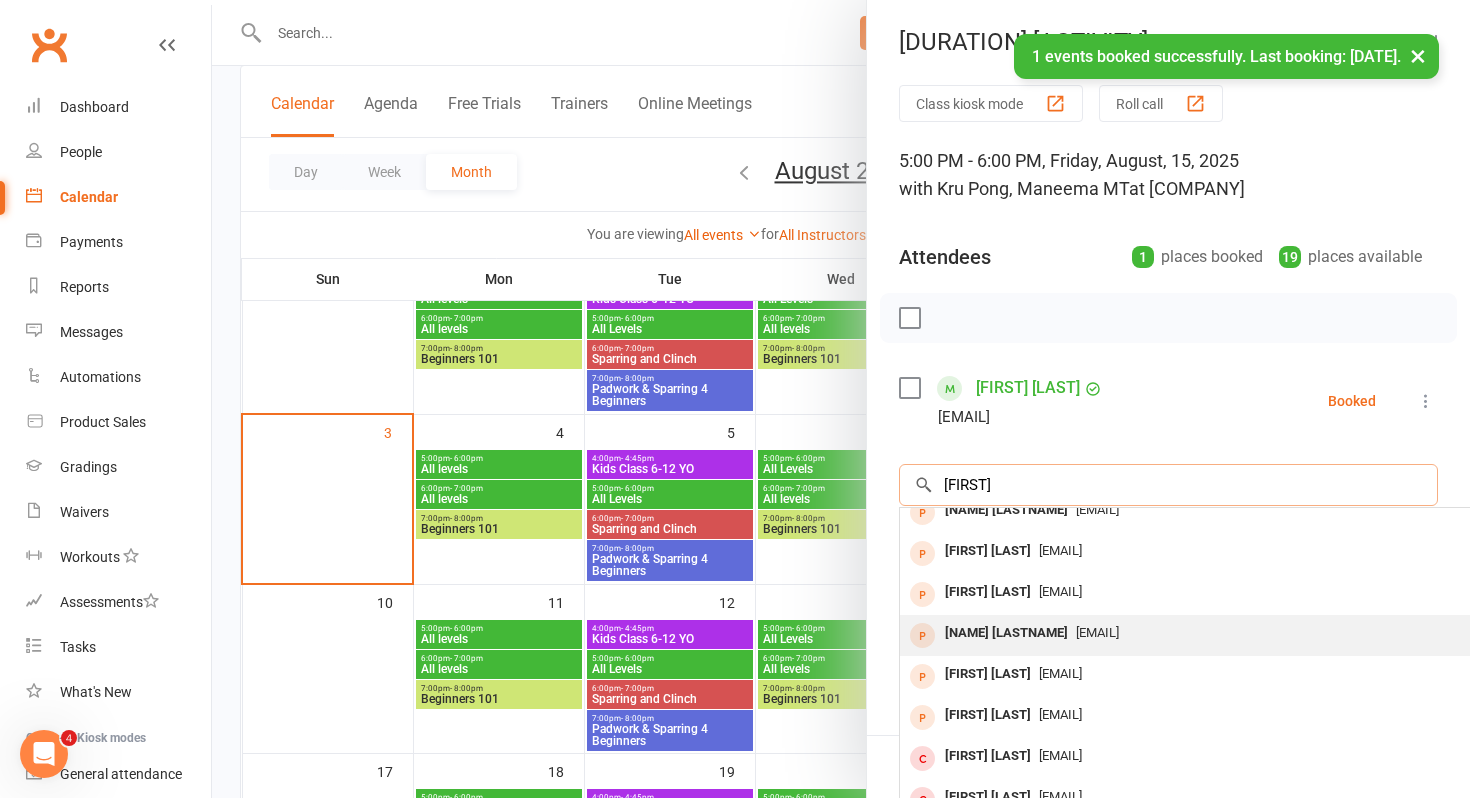 scroll, scrollTop: 0, scrollLeft: 0, axis: both 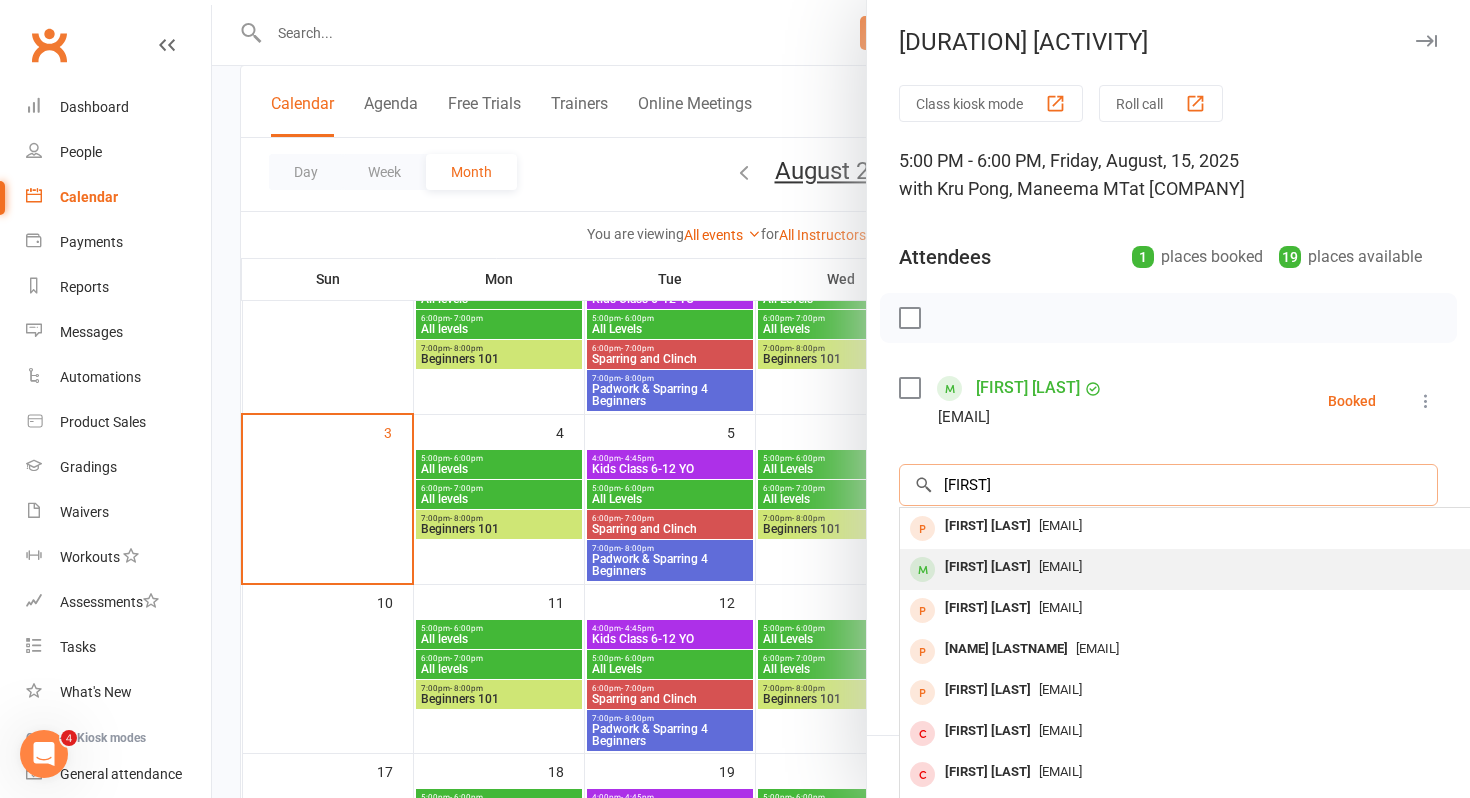 type on "[FIRST]" 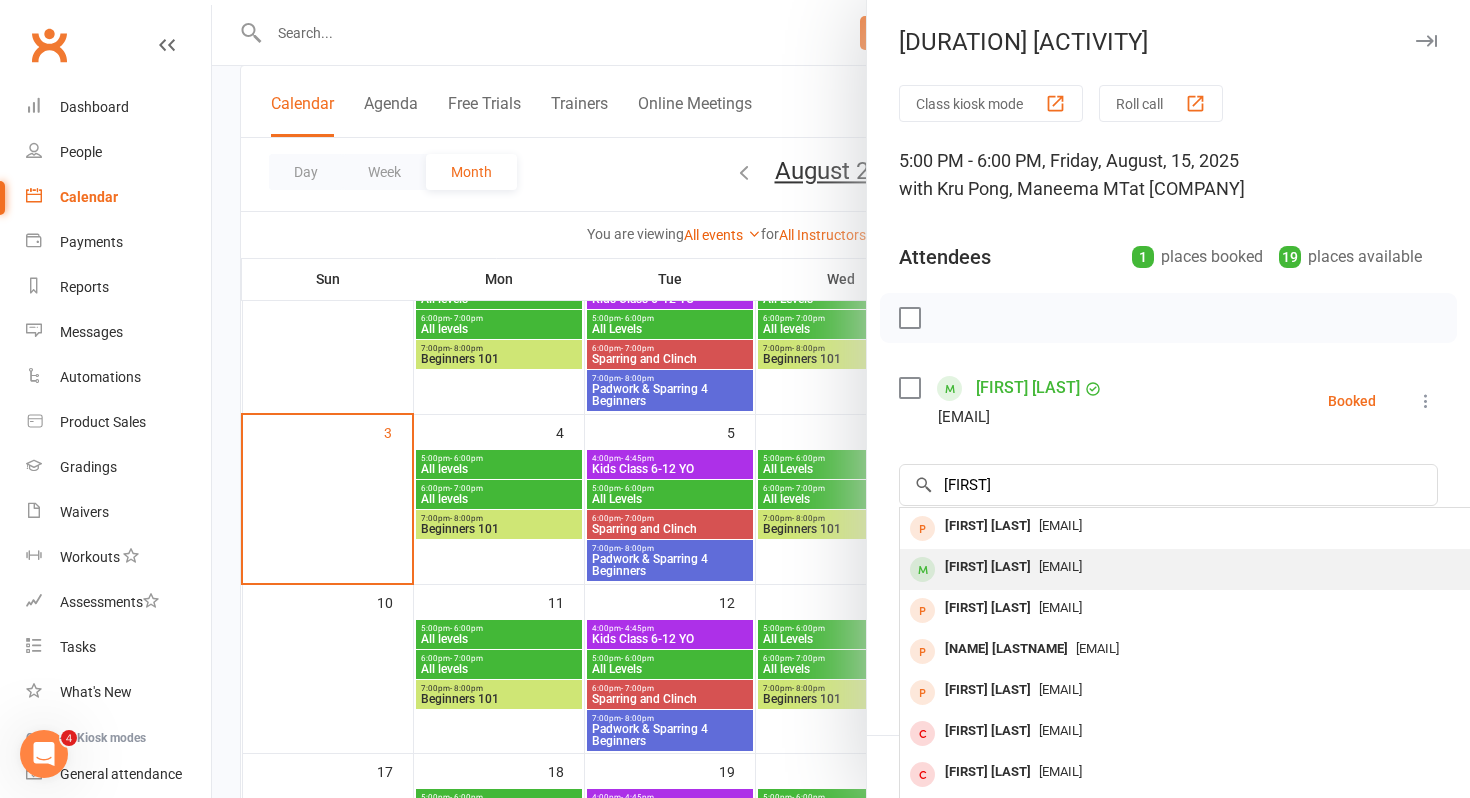 click on "[FIRST] [LAST]" at bounding box center [988, 567] 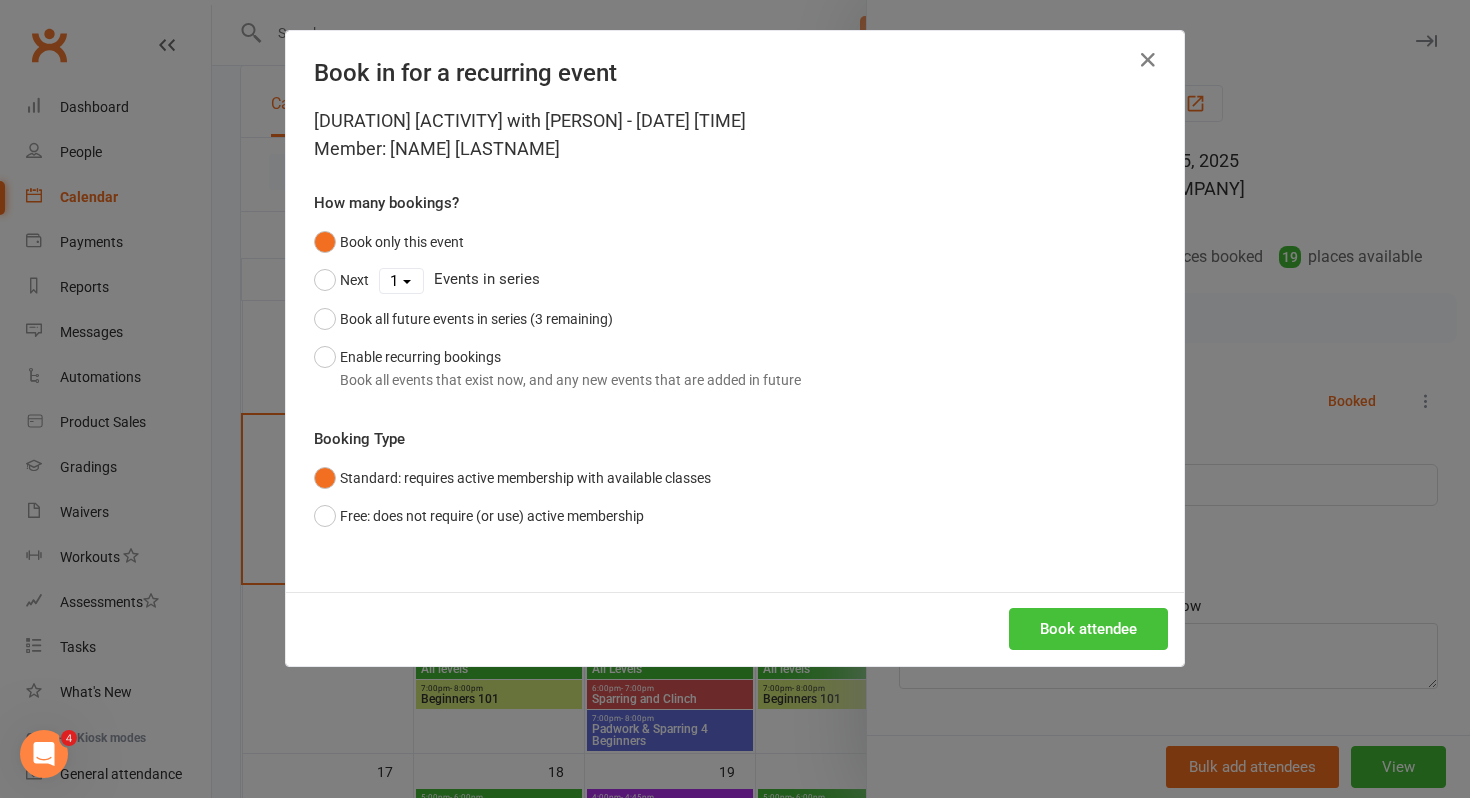 click on "Book attendee" at bounding box center (1088, 629) 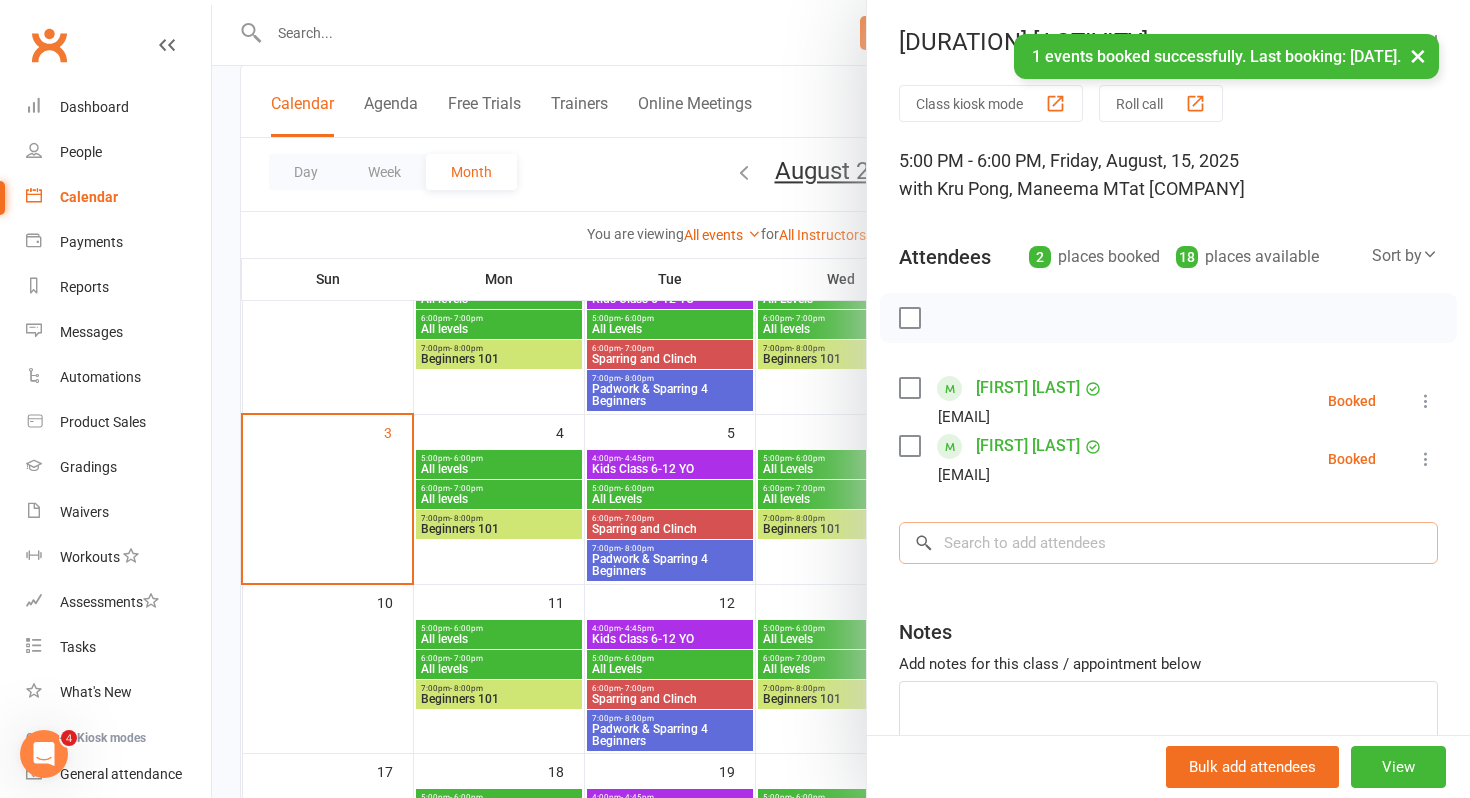 click at bounding box center (1168, 543) 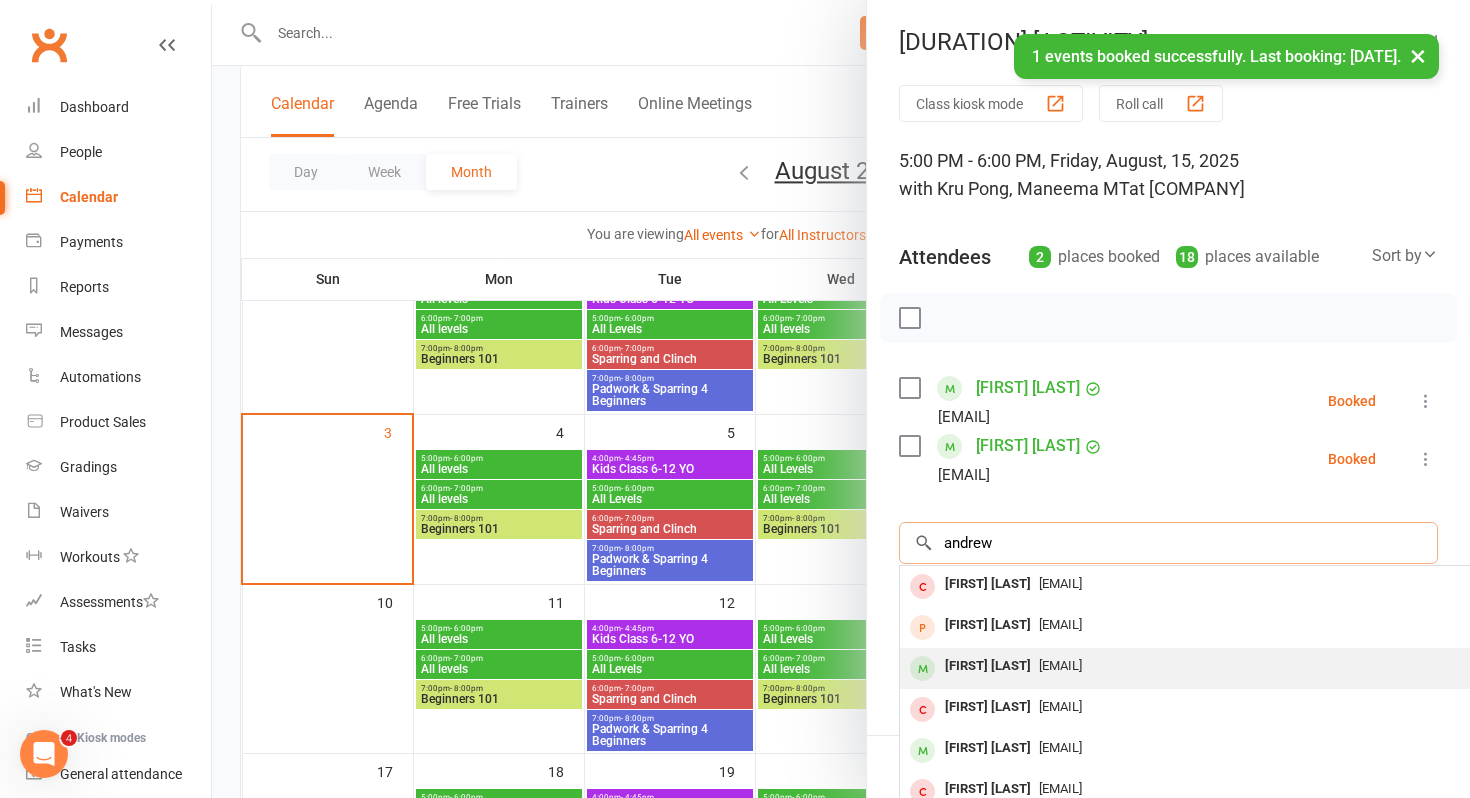 type on "andrew" 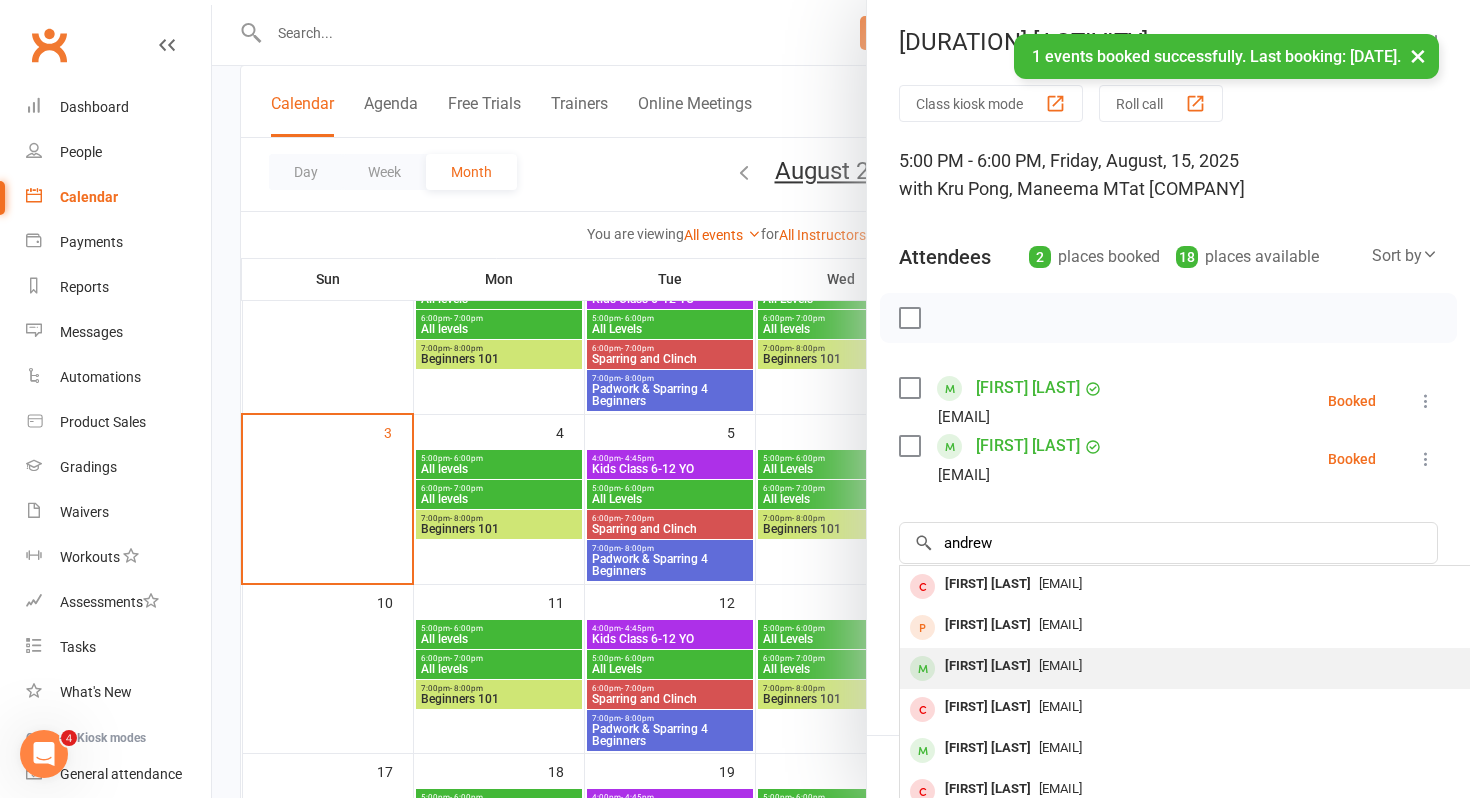 click on "[FIRST] [LAST]" at bounding box center [988, 666] 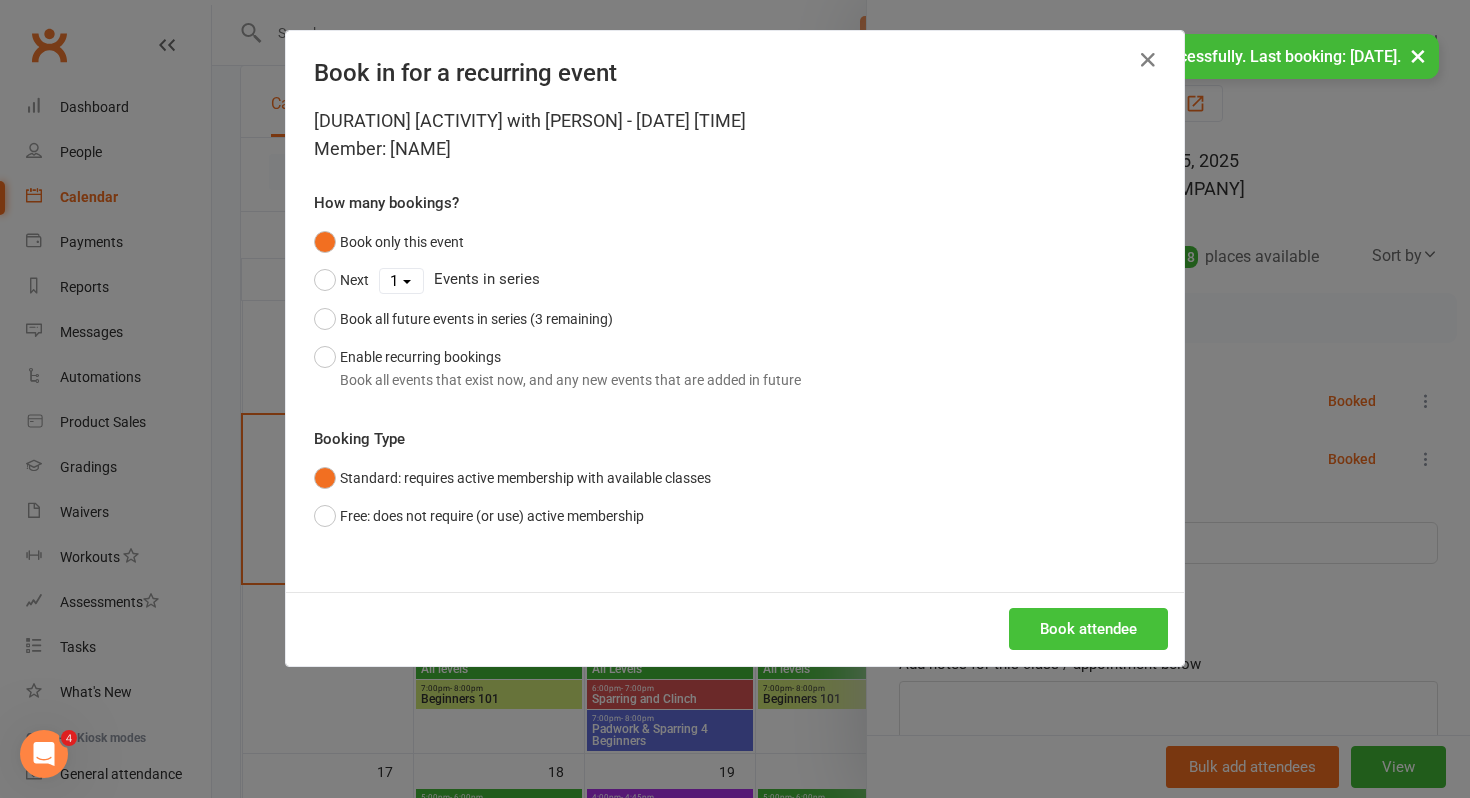 click on "Book attendee" at bounding box center (1088, 629) 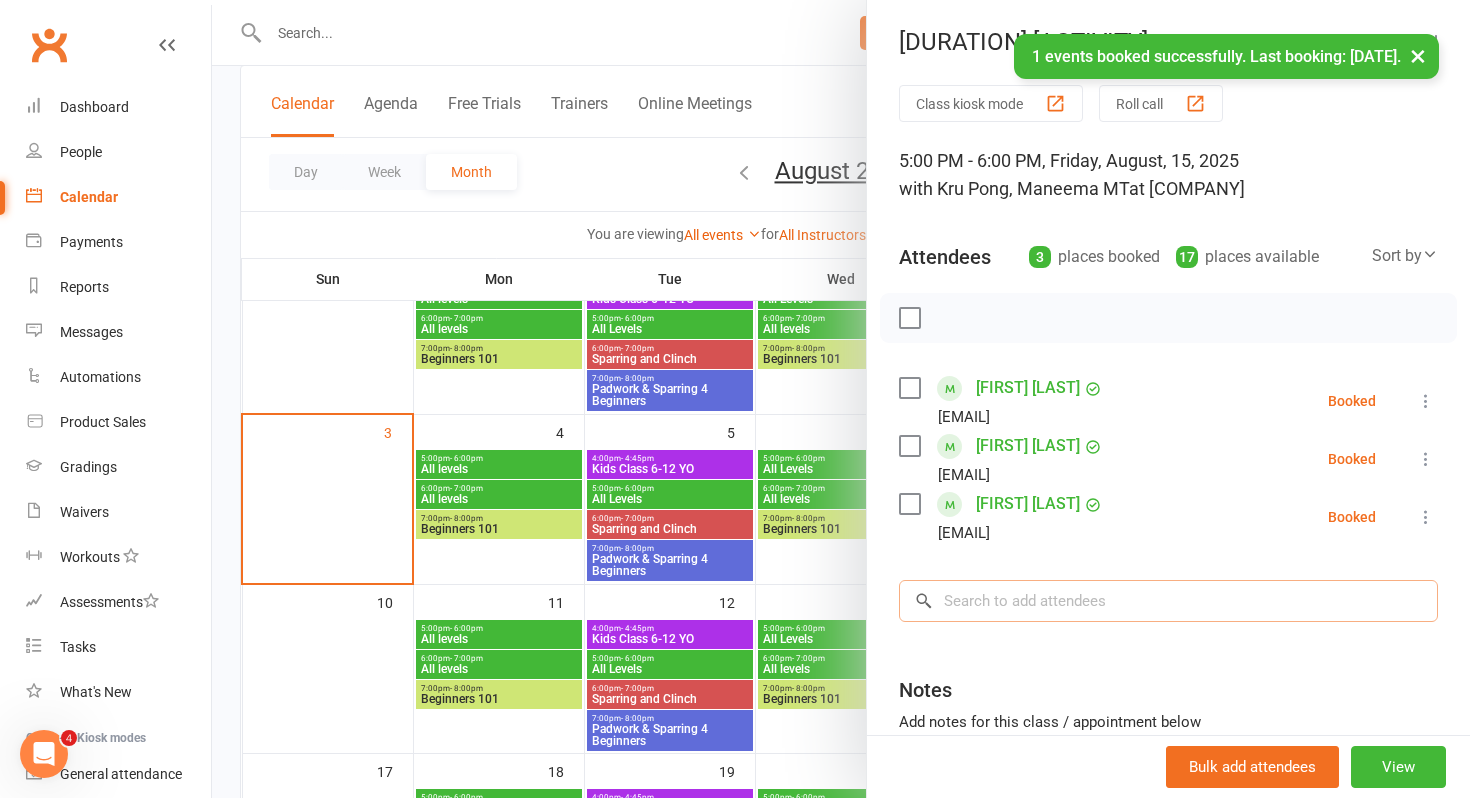 click at bounding box center (1168, 601) 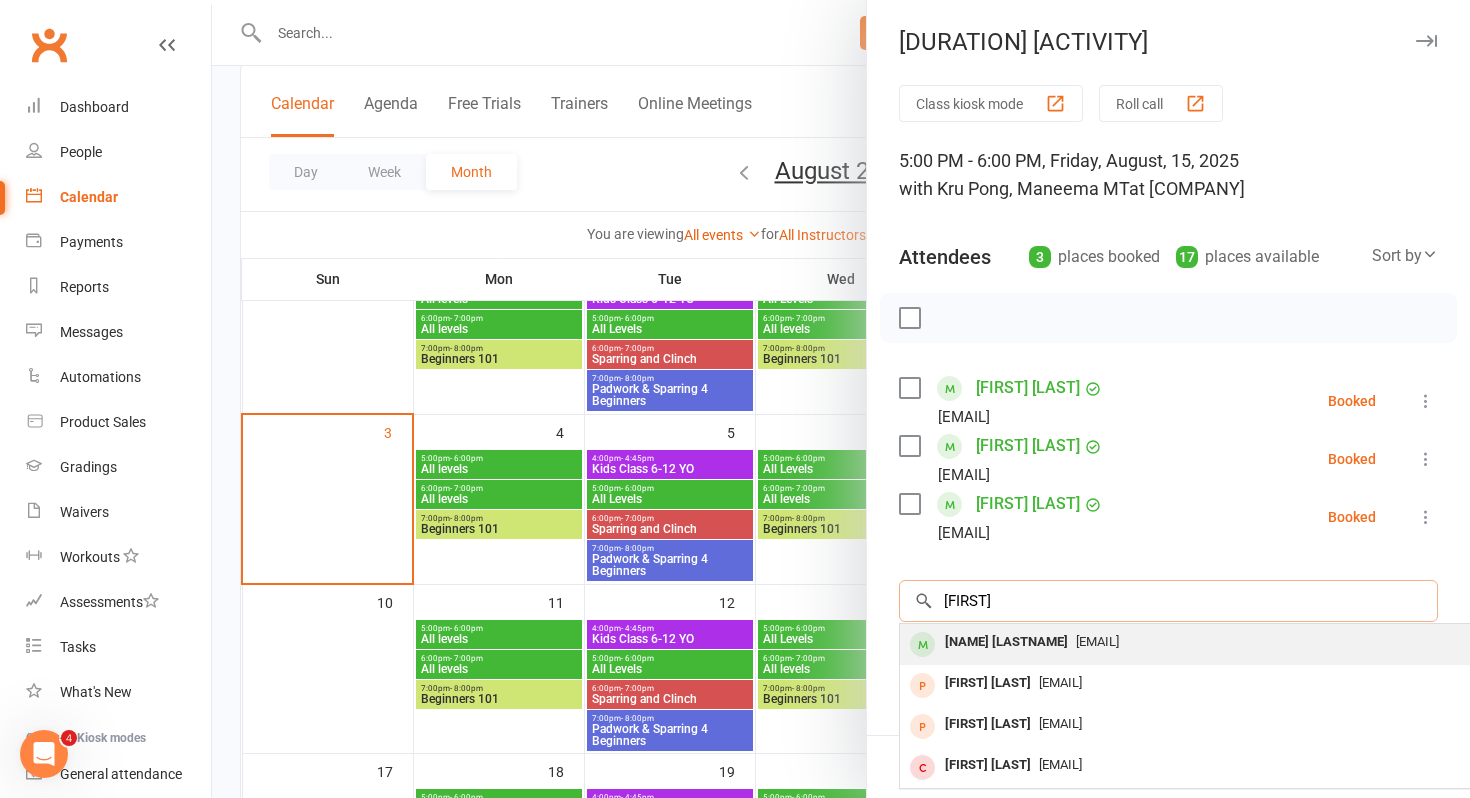 type on "[FIRST]" 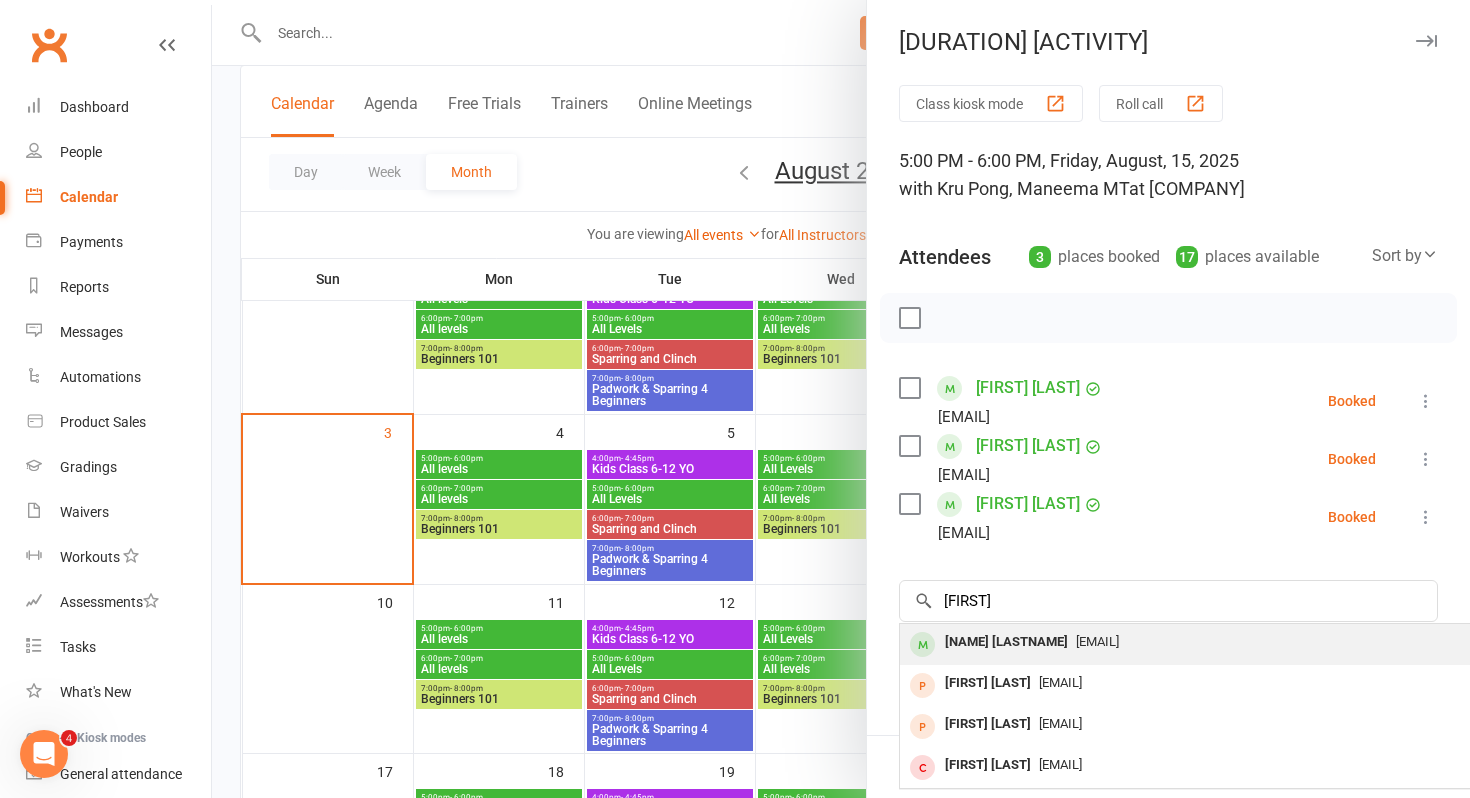 click on "[NAME] [LASTNAME]" at bounding box center [1006, 642] 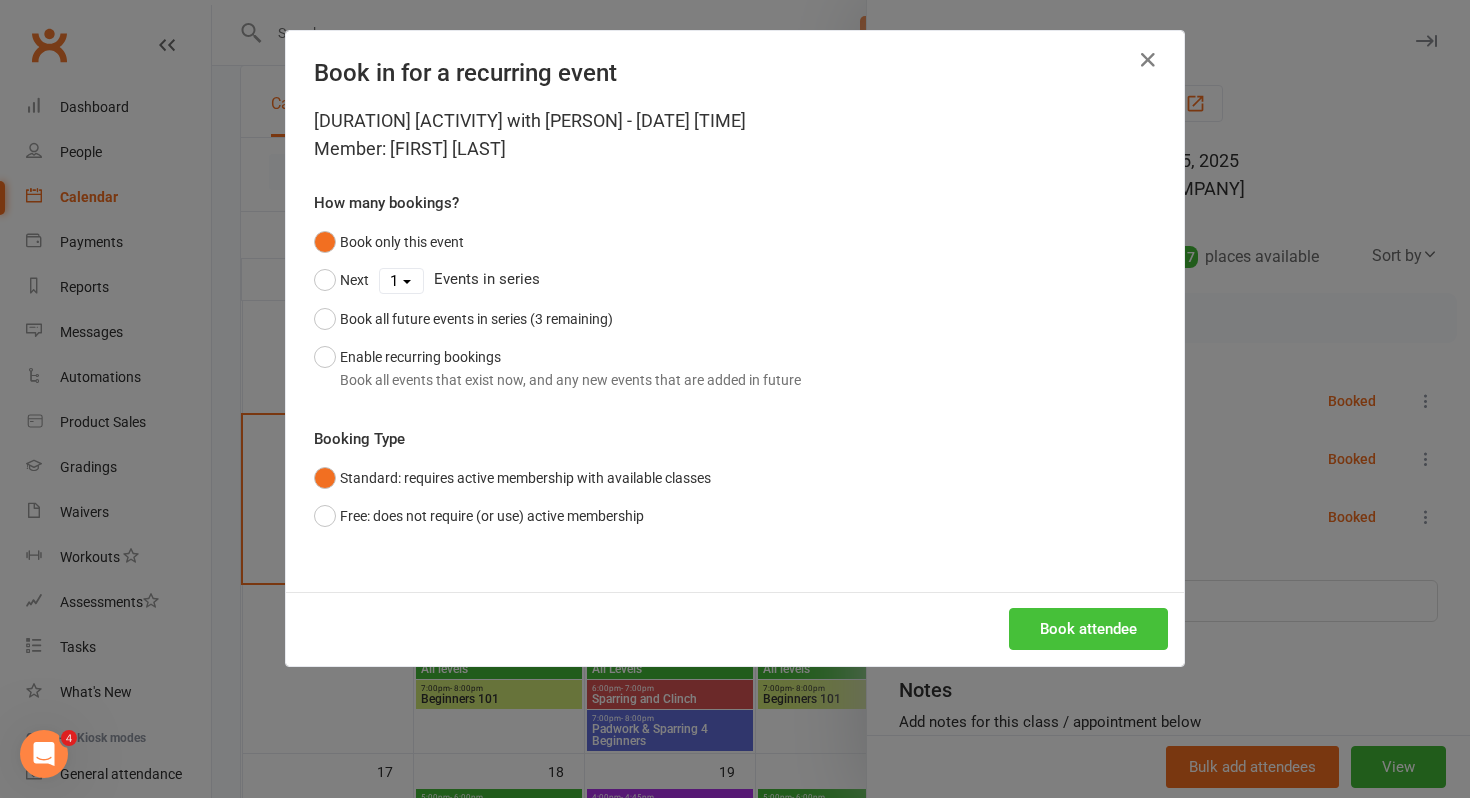 click on "Book attendee" at bounding box center (1088, 629) 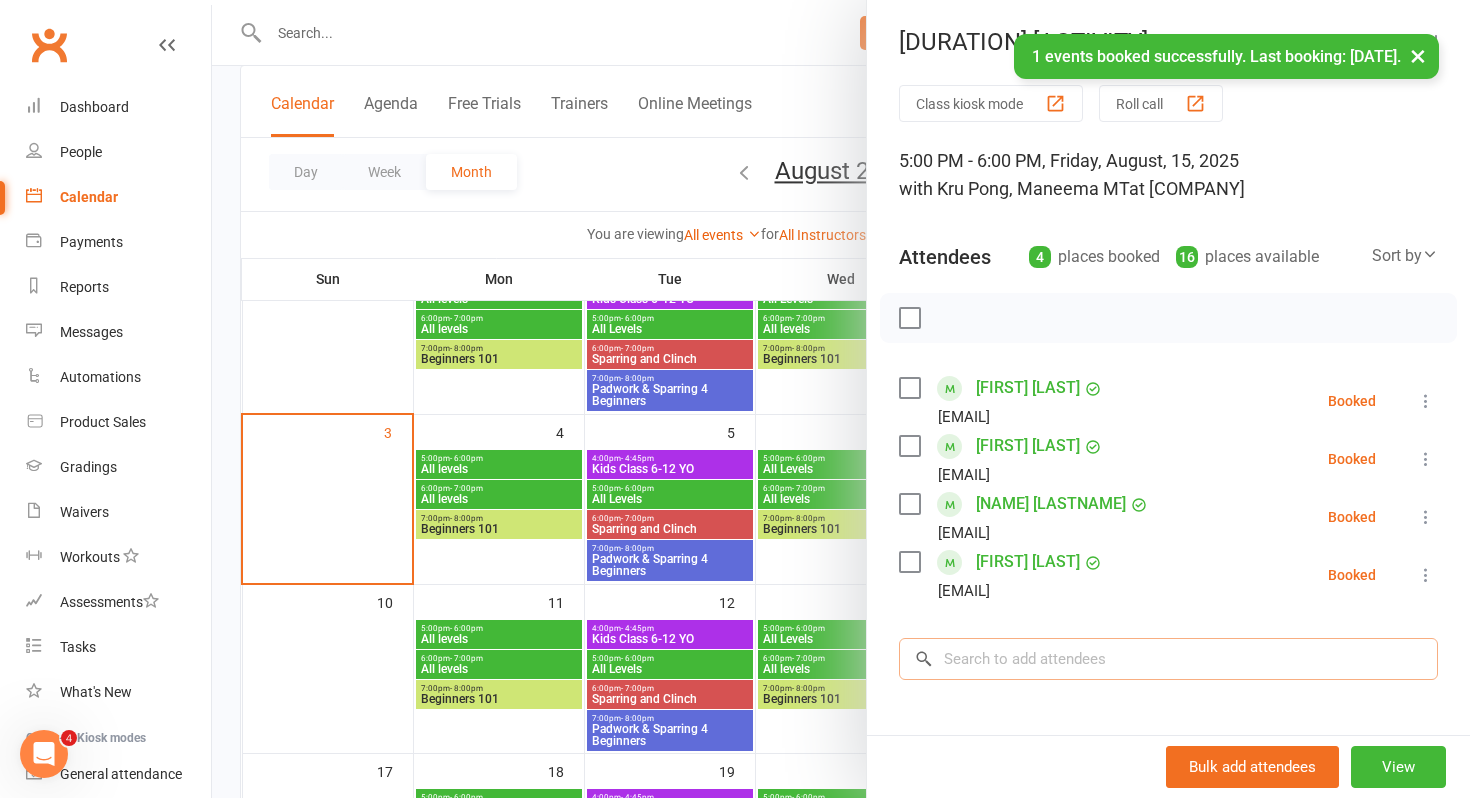 click at bounding box center (1168, 659) 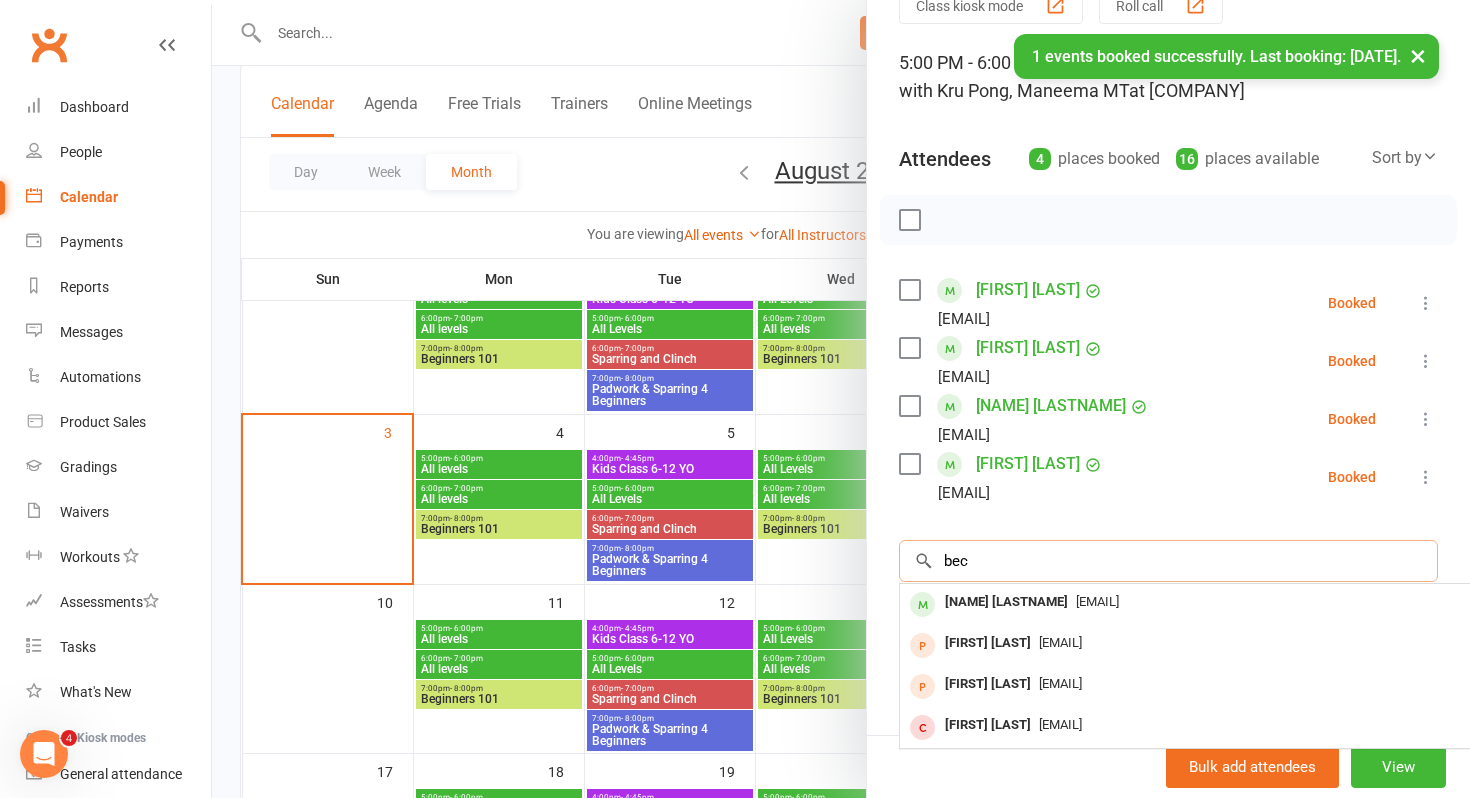 scroll, scrollTop: 99, scrollLeft: 0, axis: vertical 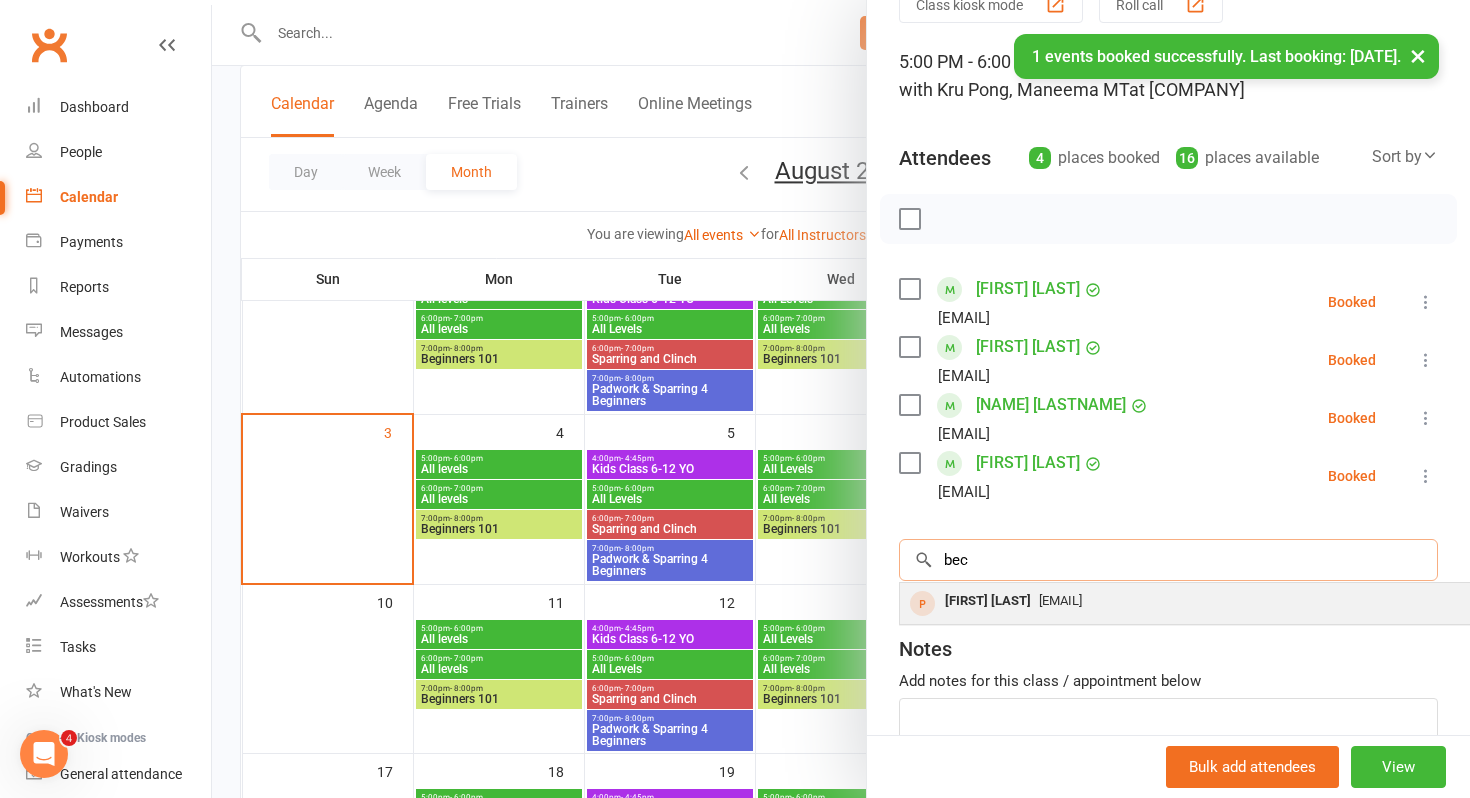 type on "bec" 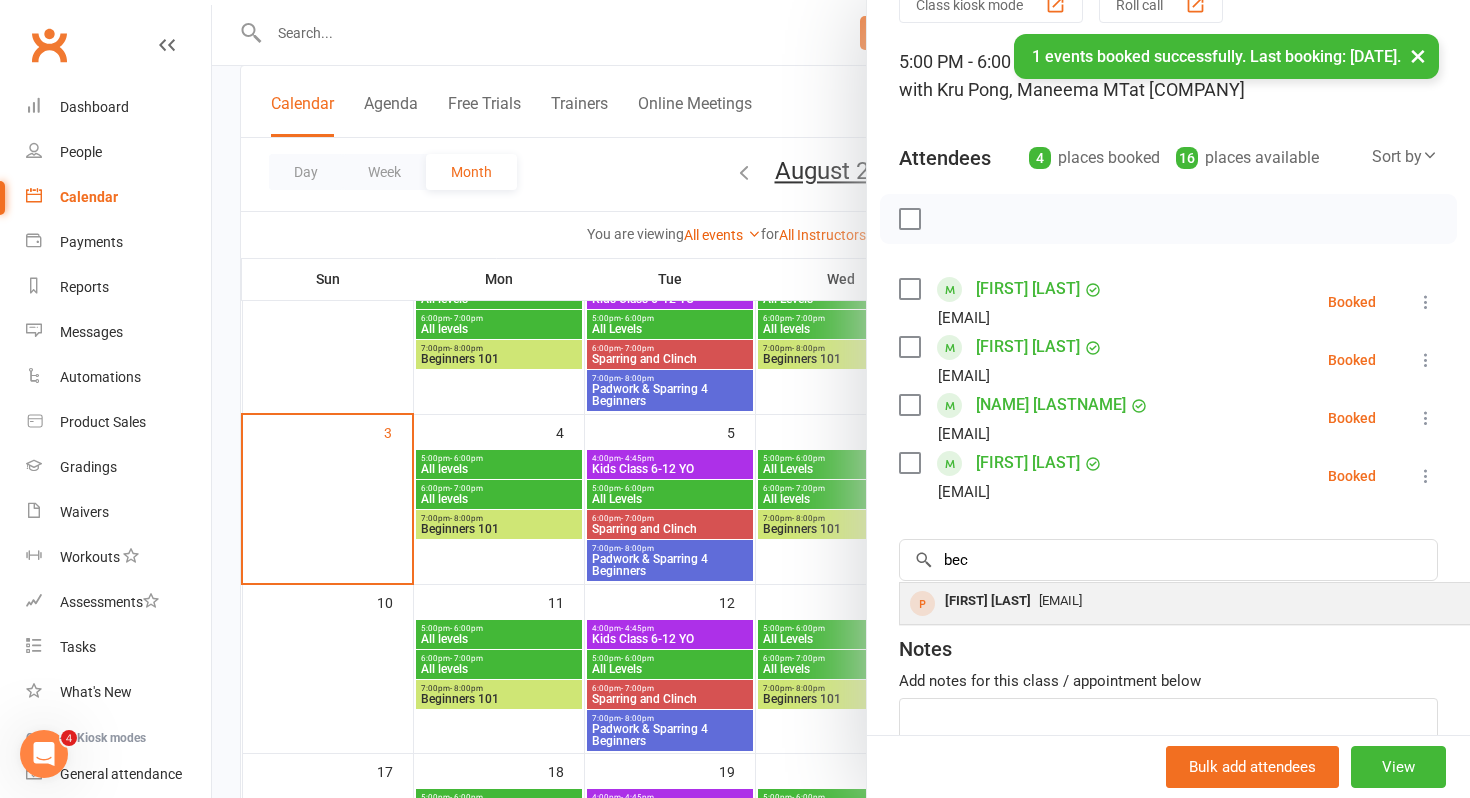 click on "[EMAIL]" at bounding box center (1060, 600) 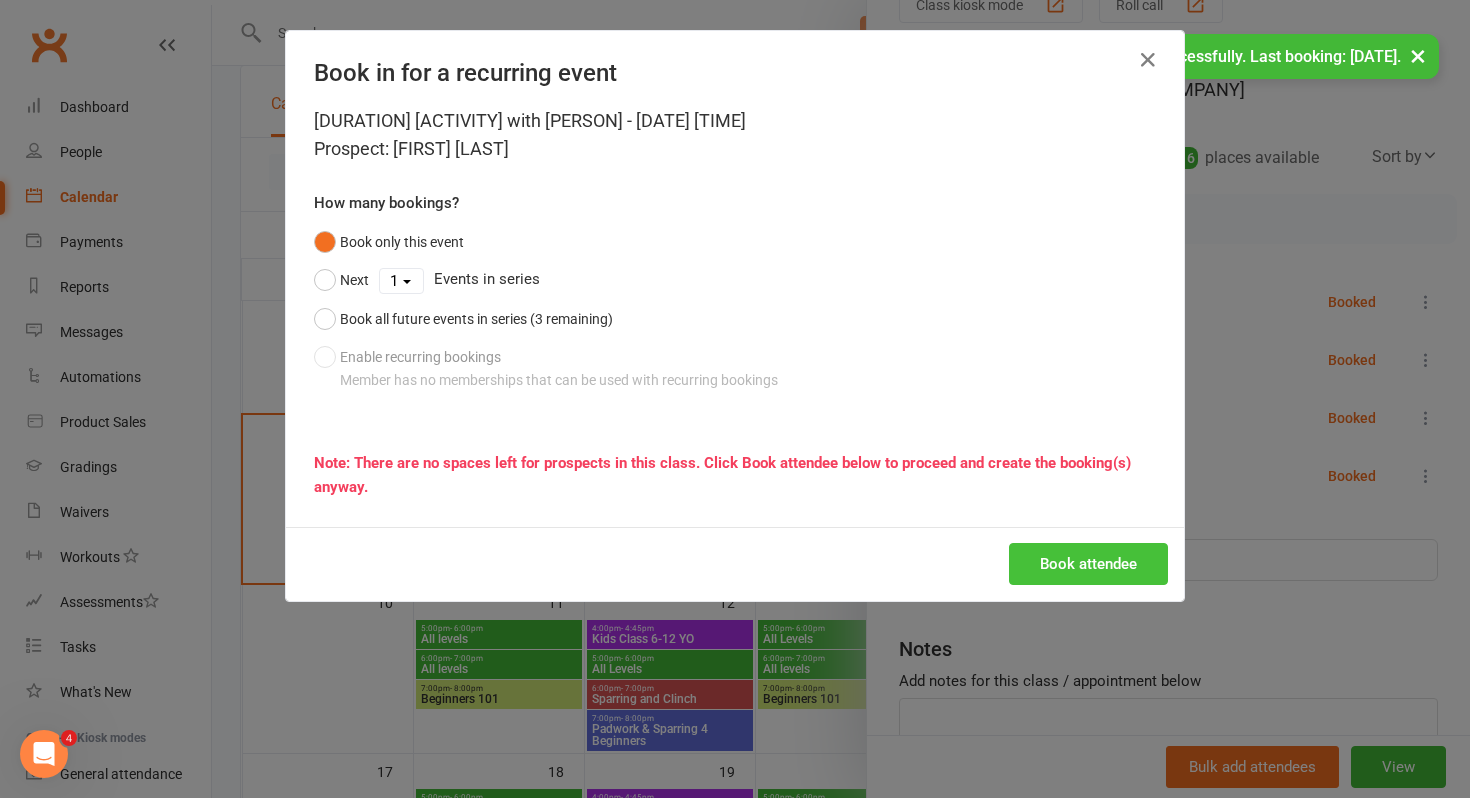 click on "Book attendee" at bounding box center [1088, 564] 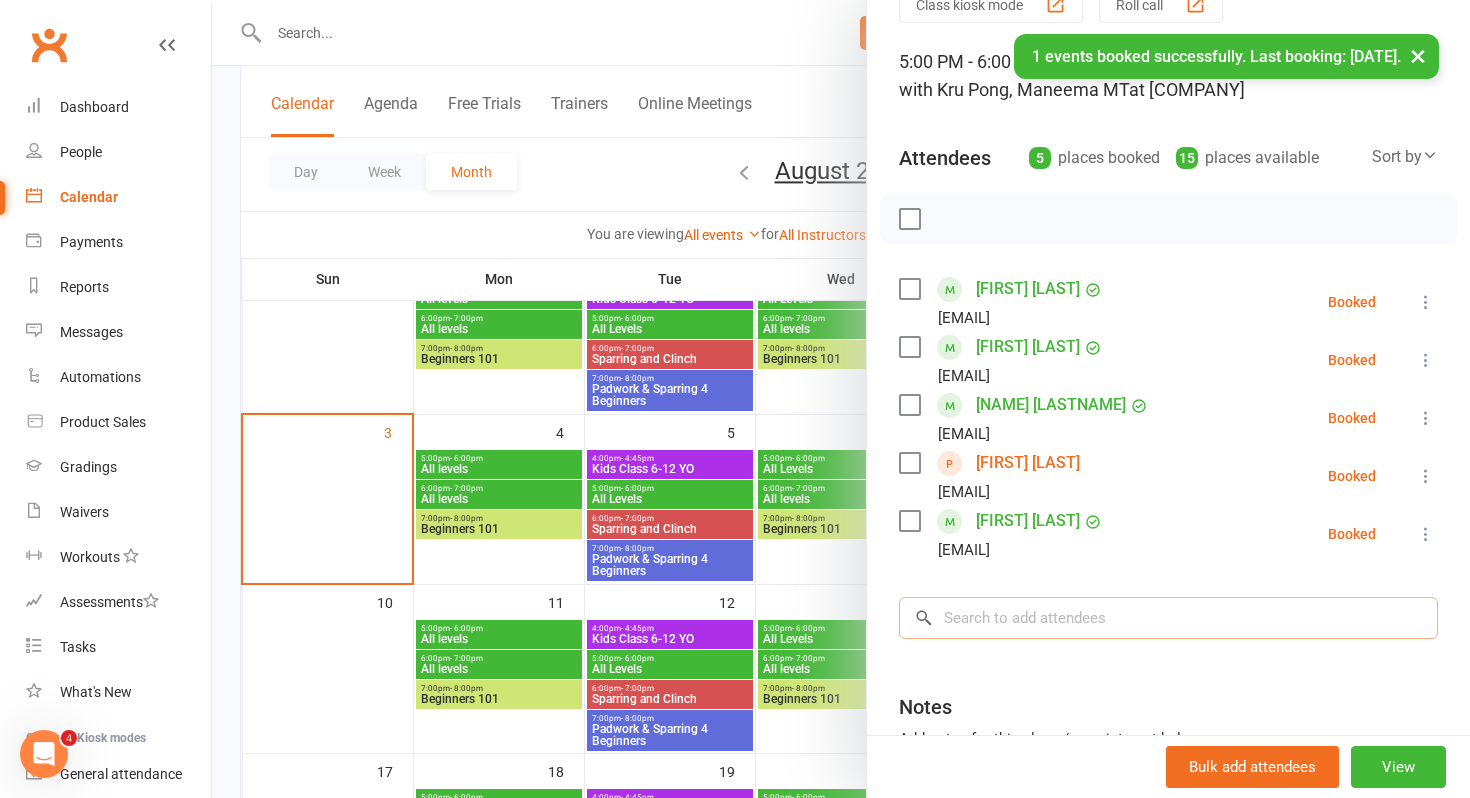 click at bounding box center (1168, 618) 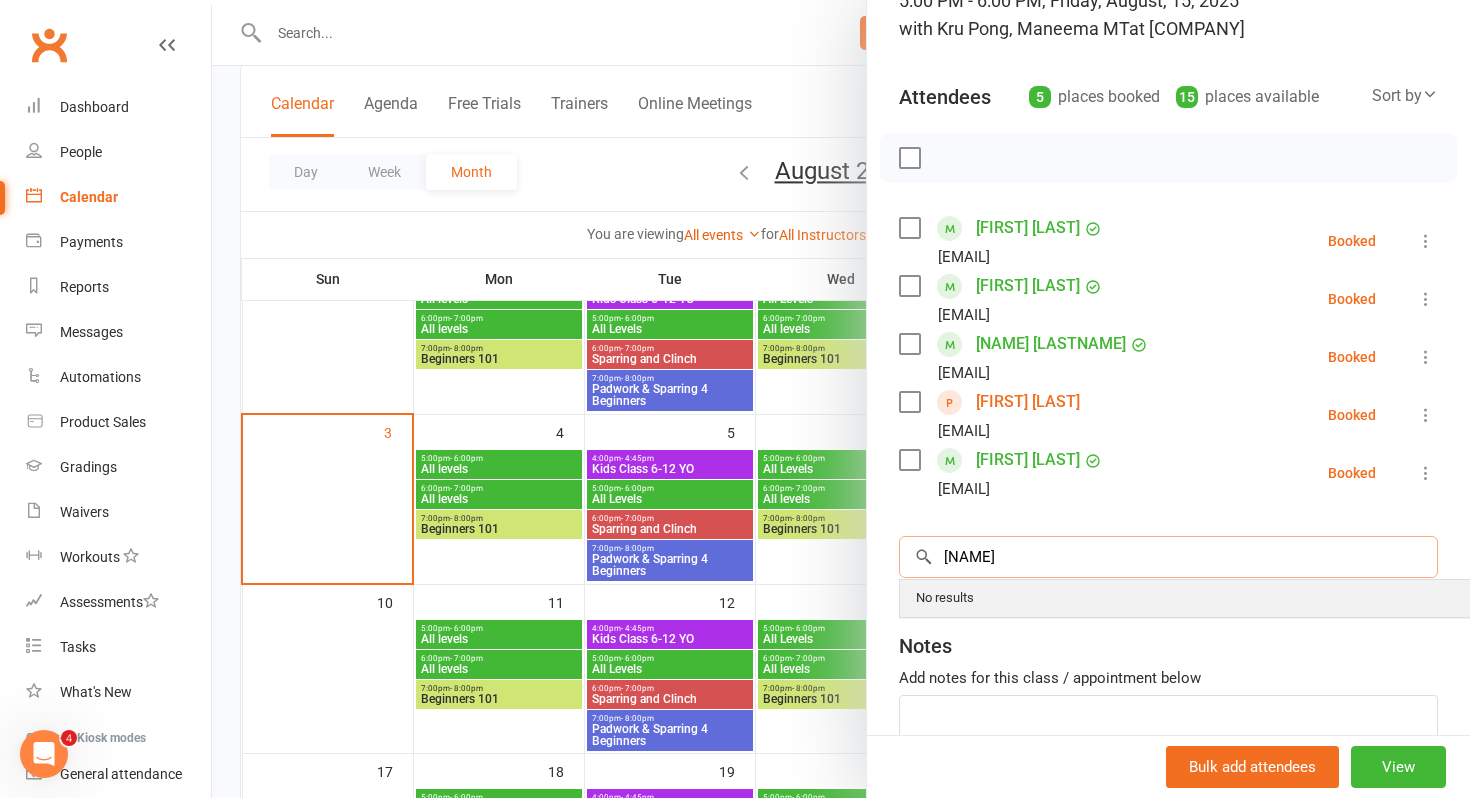 scroll, scrollTop: 161, scrollLeft: 0, axis: vertical 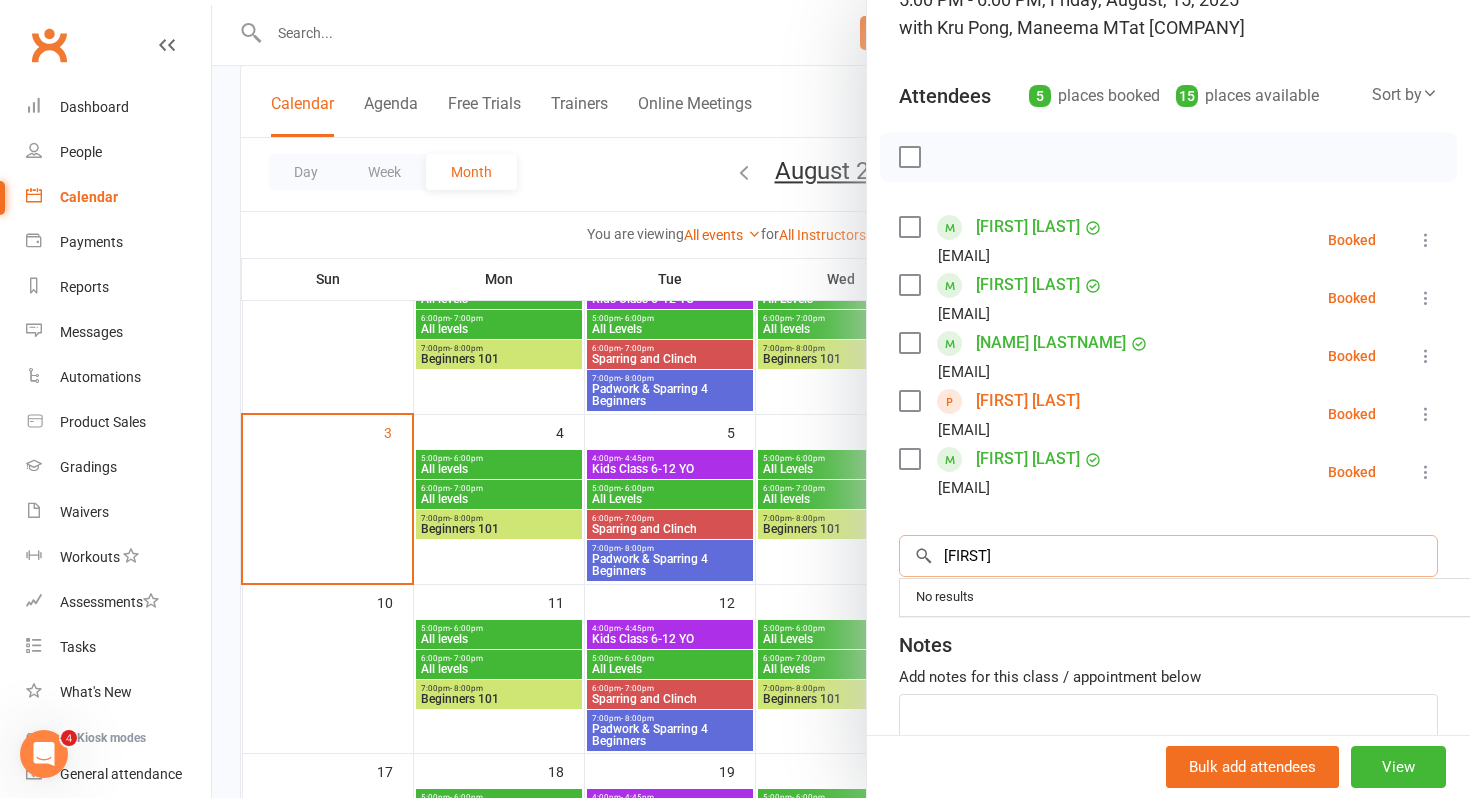 click on "[FIRST]" at bounding box center (1168, 556) 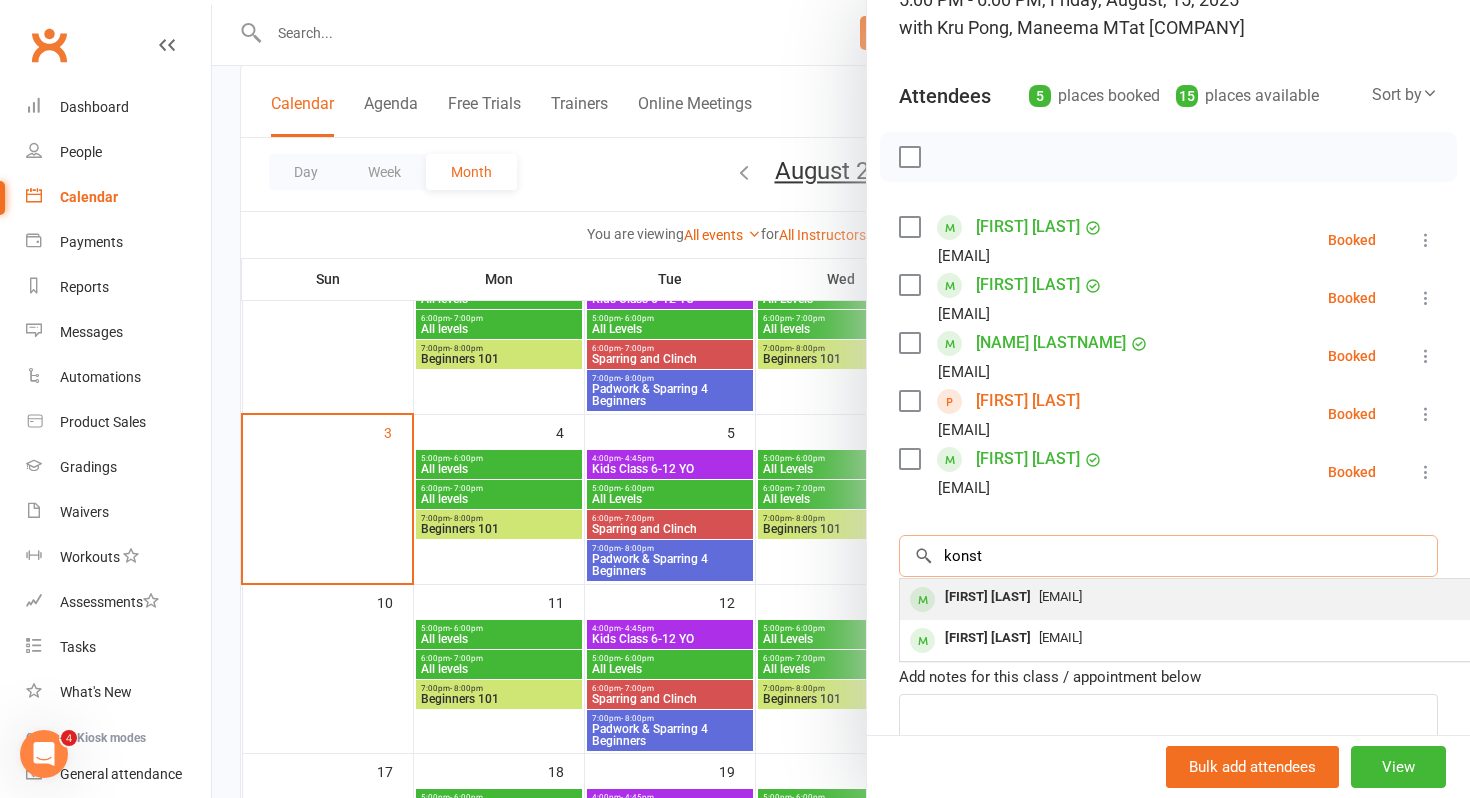 type on "konst" 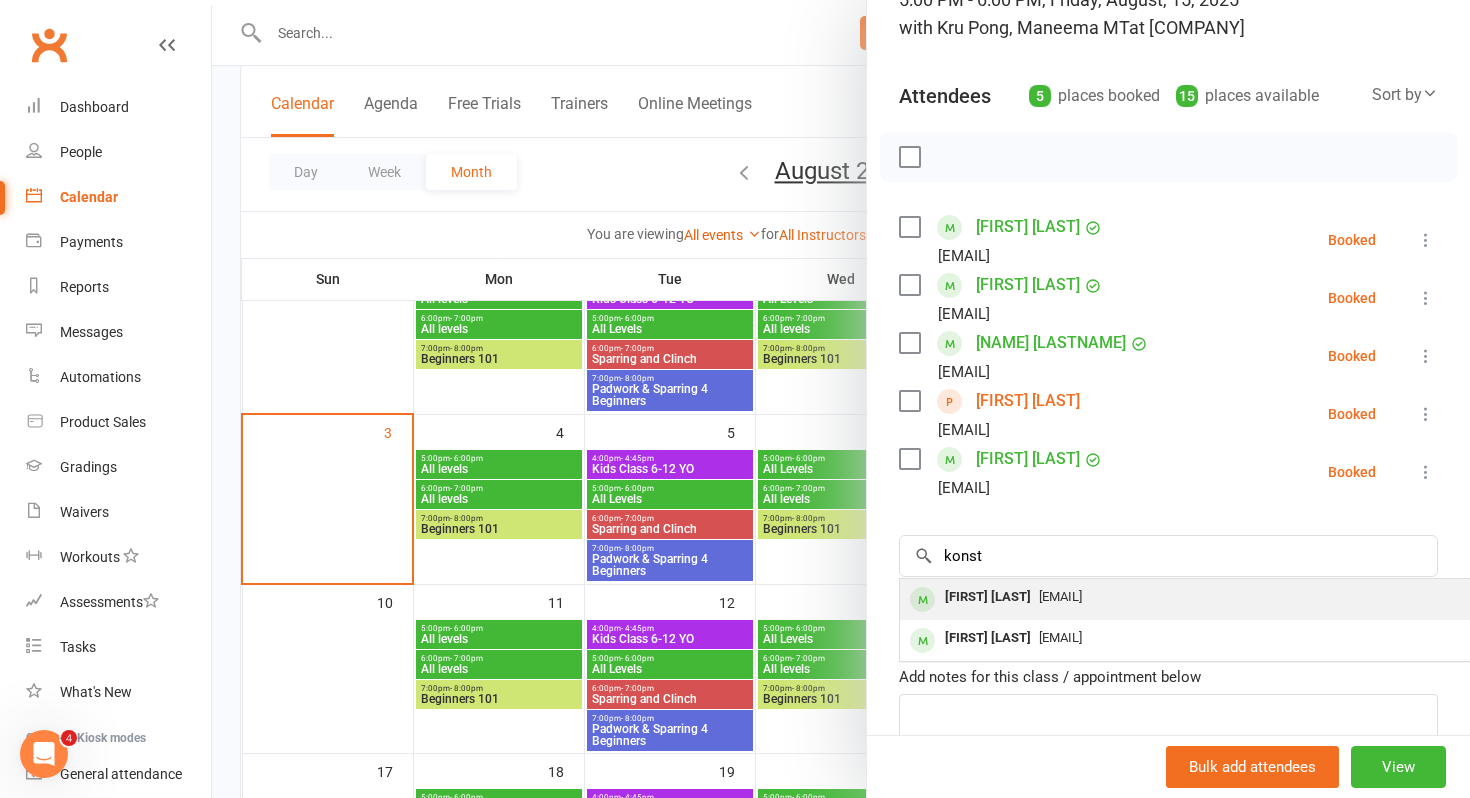 click on "[FIRST] [LAST]" at bounding box center [988, 597] 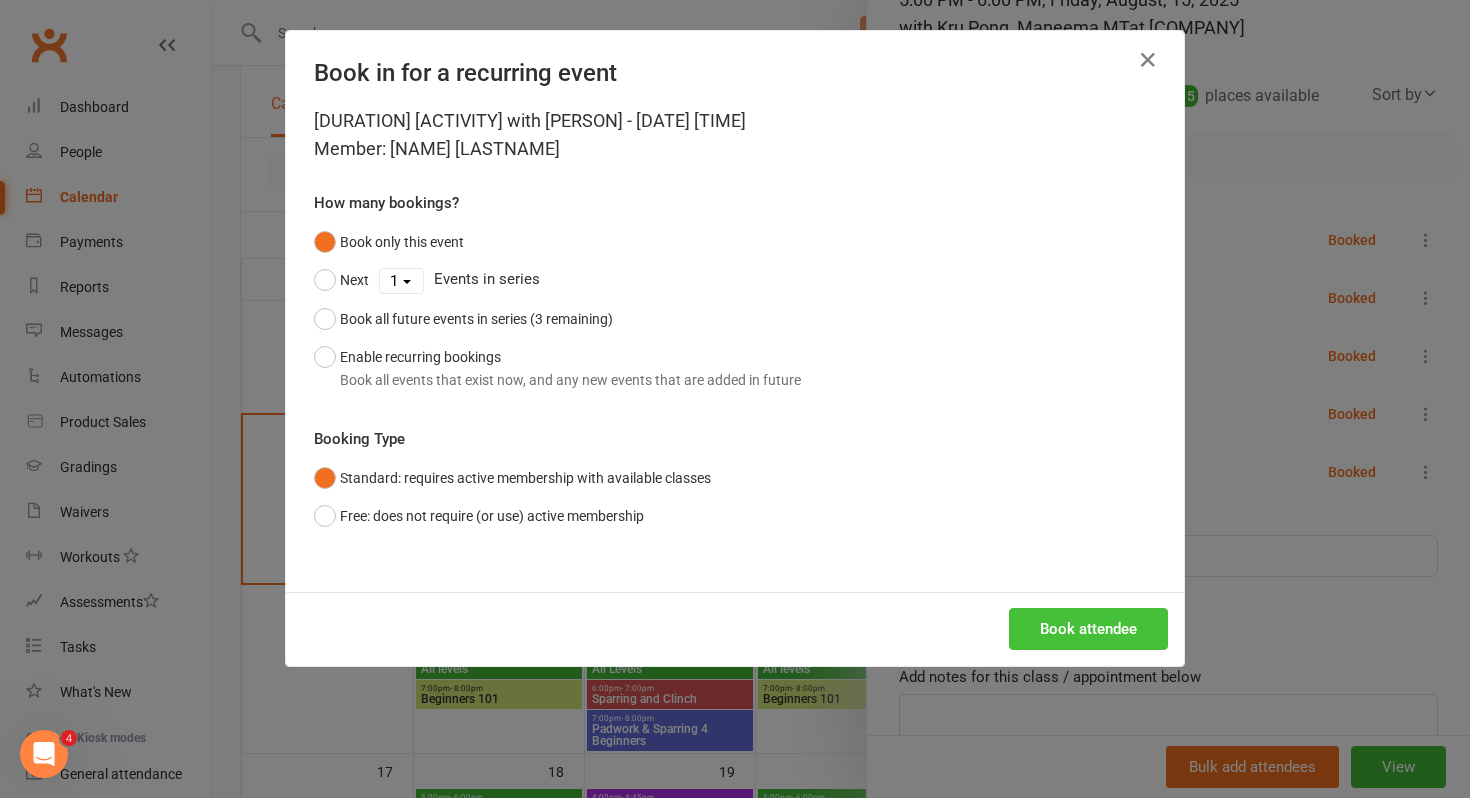 click on "Book attendee" at bounding box center (1088, 629) 